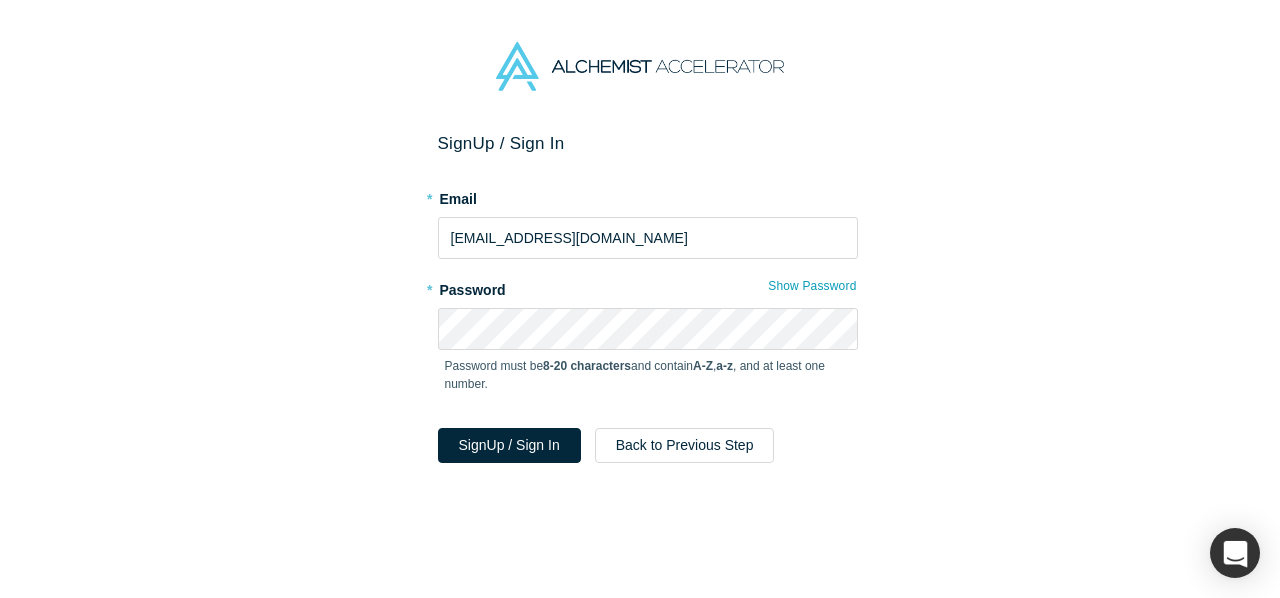 scroll, scrollTop: 0, scrollLeft: 0, axis: both 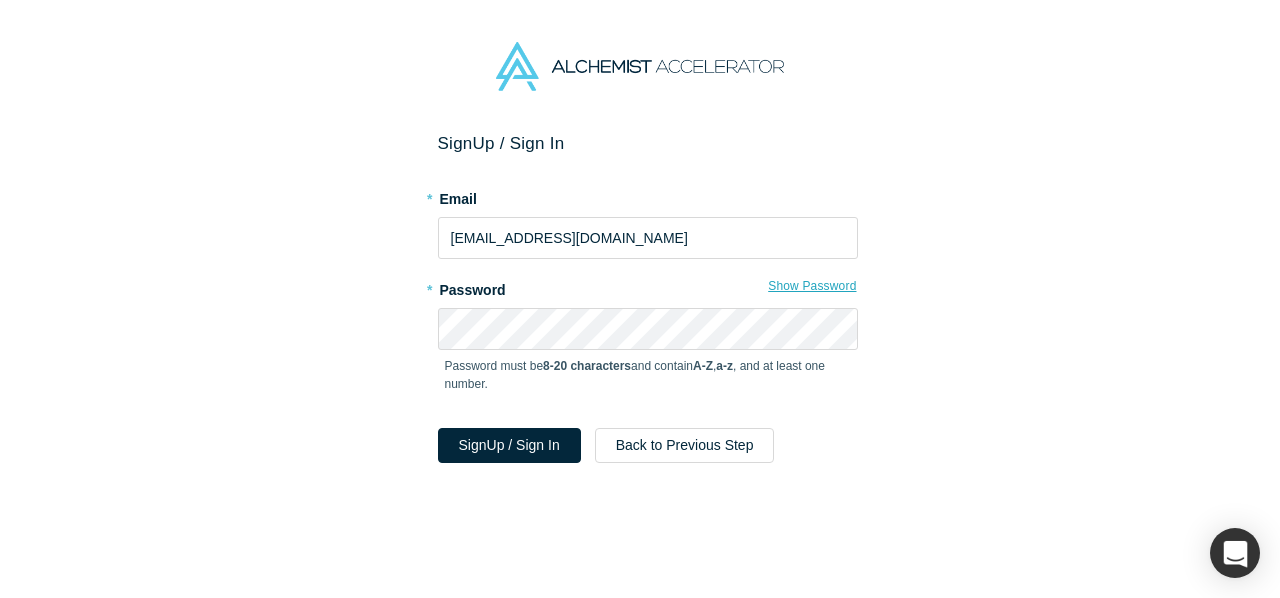 click on "Show Password" at bounding box center (812, 286) 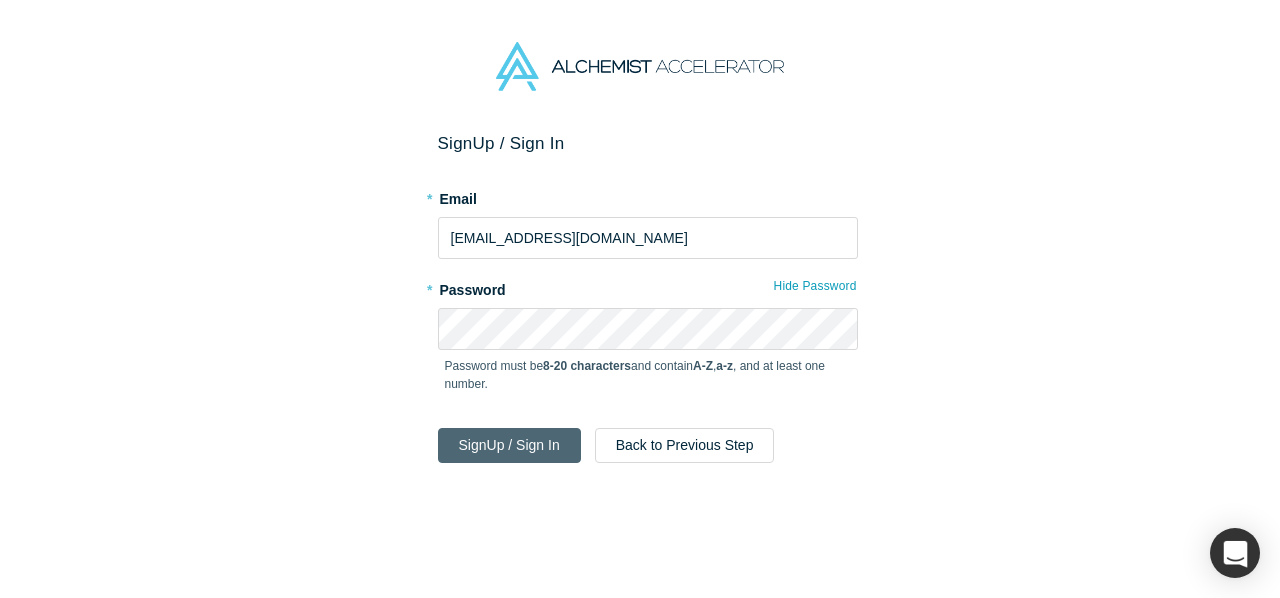 click on "Sign  Up / Sign In" at bounding box center (509, 445) 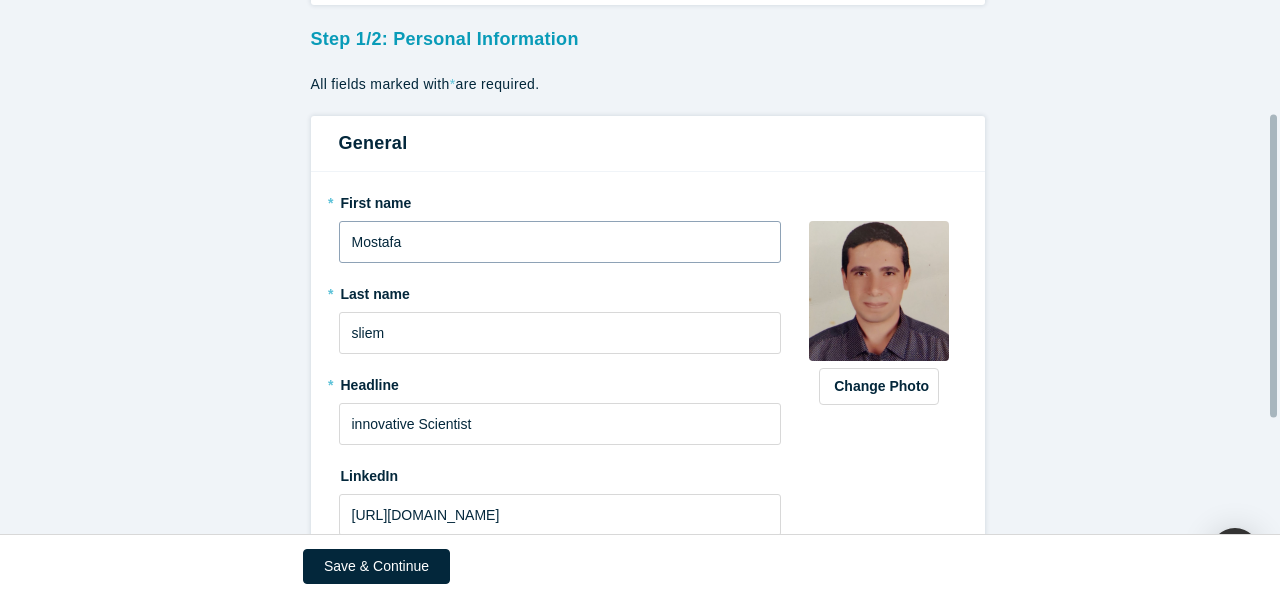 scroll, scrollTop: 200, scrollLeft: 0, axis: vertical 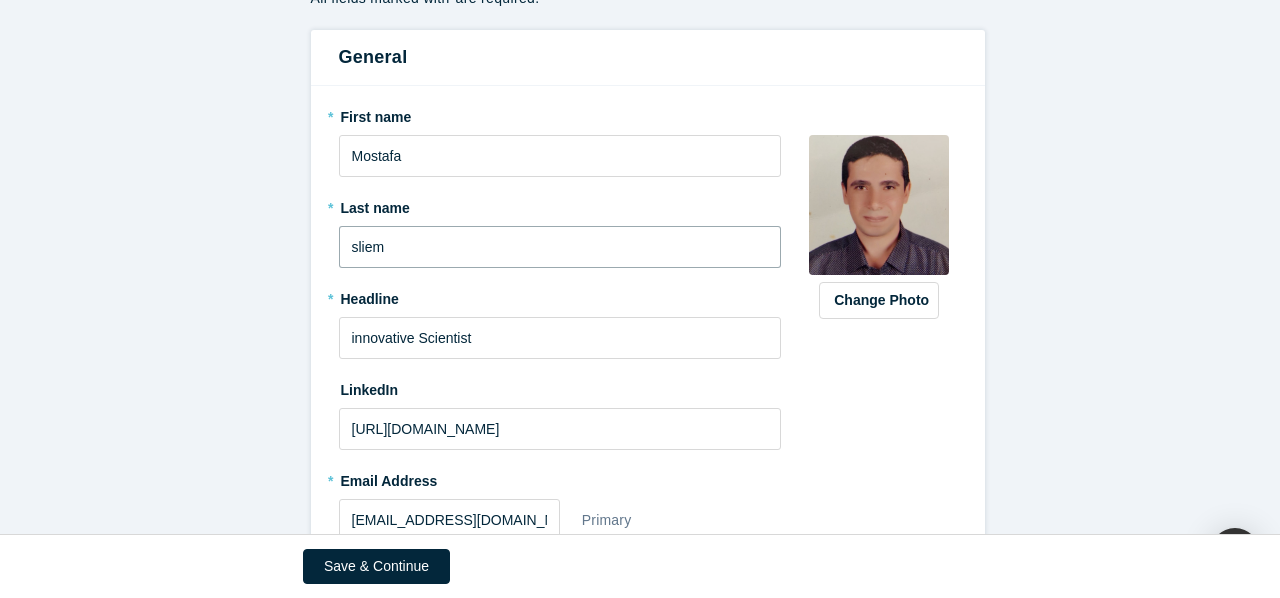 drag, startPoint x: 350, startPoint y: 247, endPoint x: 323, endPoint y: 247, distance: 27 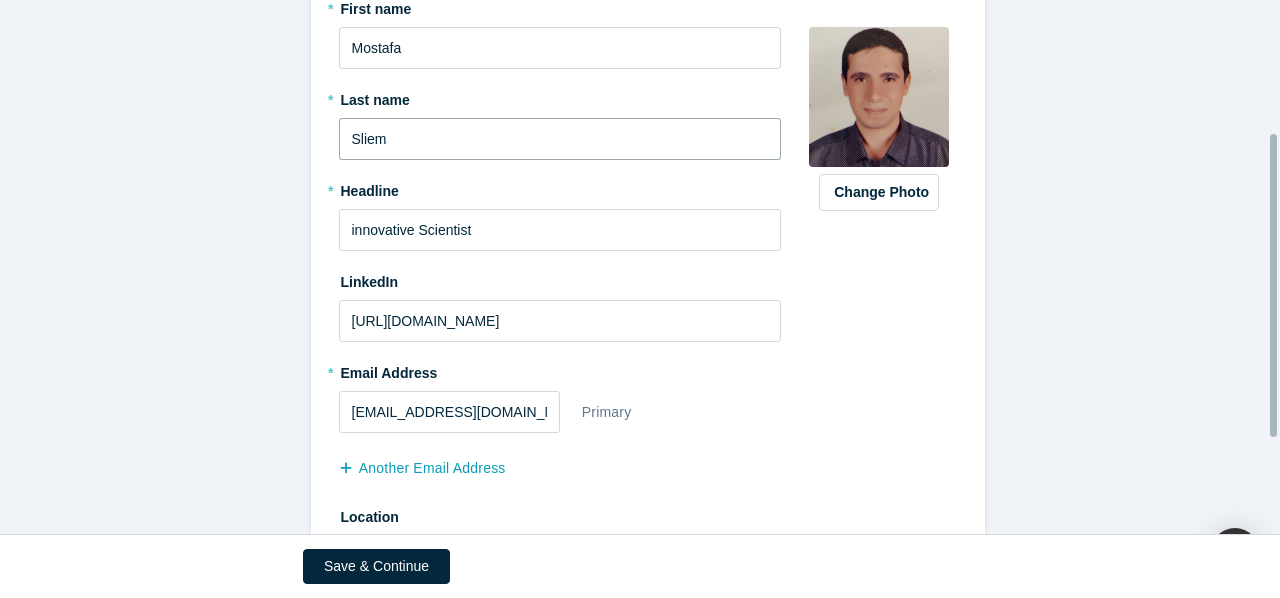 scroll, scrollTop: 405, scrollLeft: 0, axis: vertical 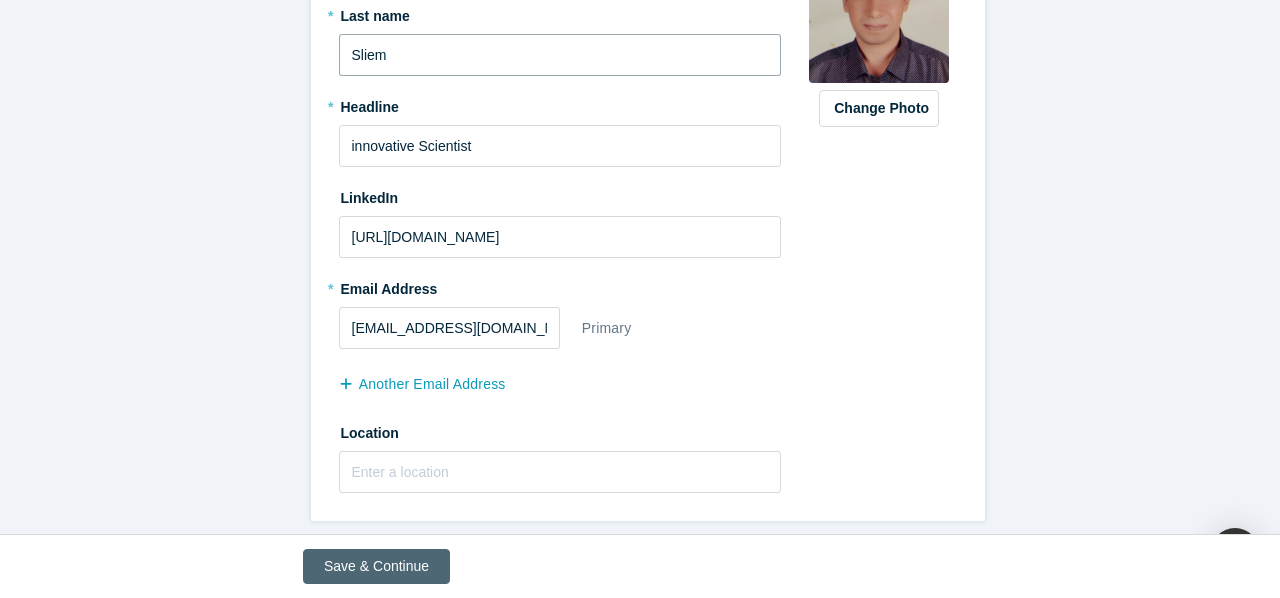 type on "Sliem" 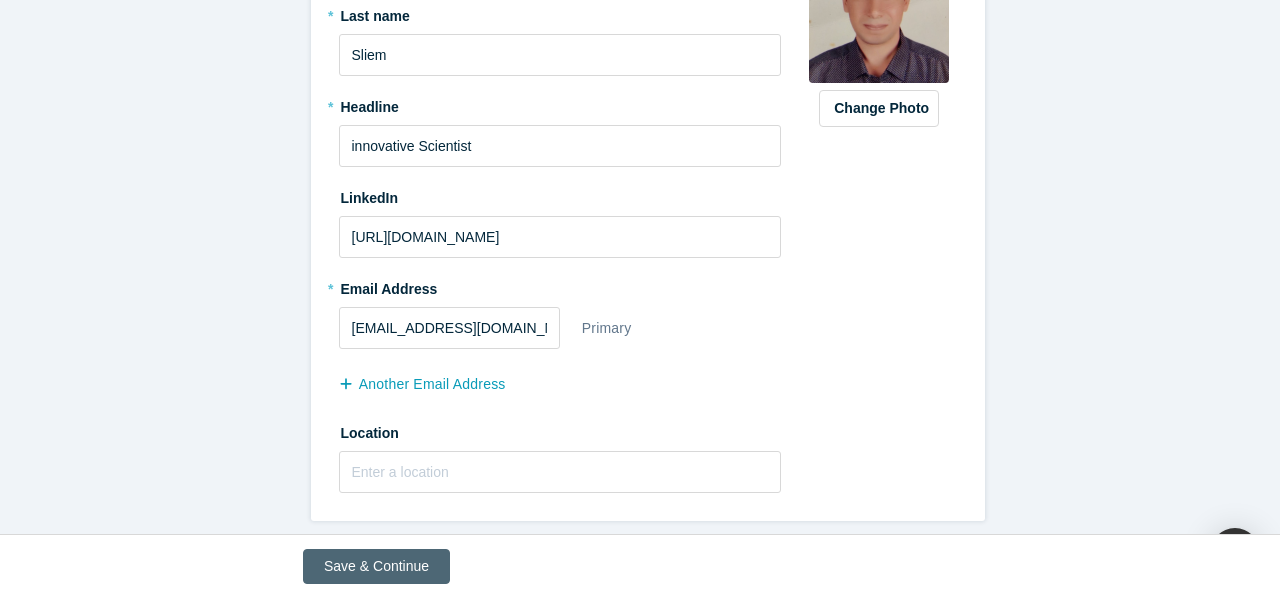 click on "Save & Continue" at bounding box center [376, 566] 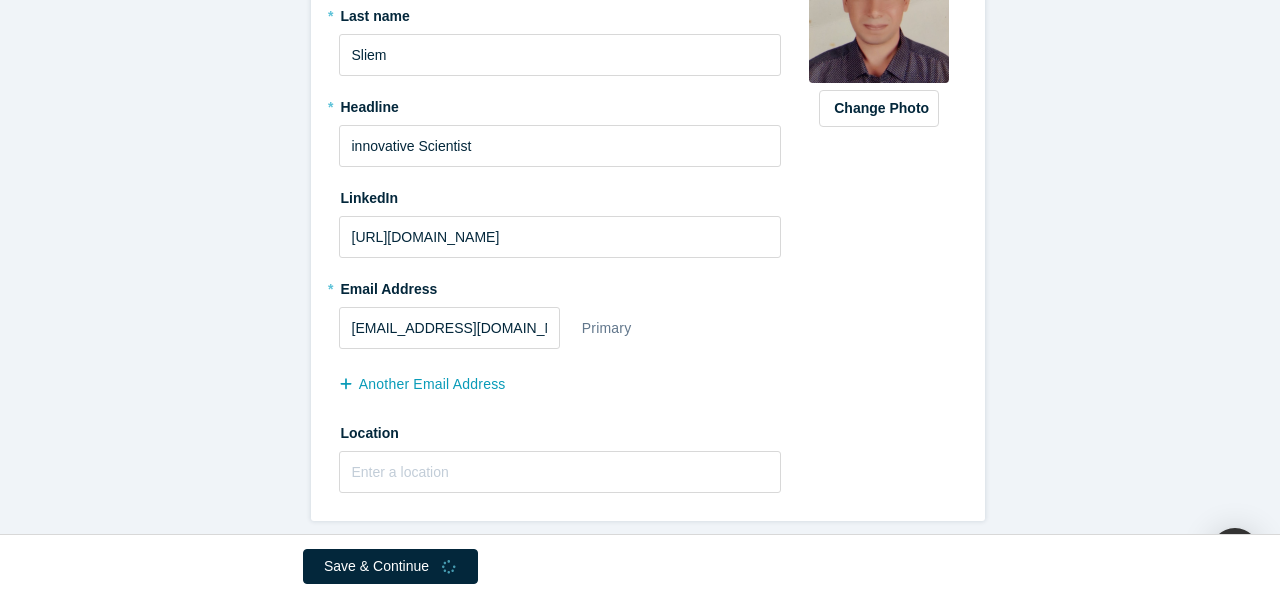 scroll, scrollTop: 0, scrollLeft: 0, axis: both 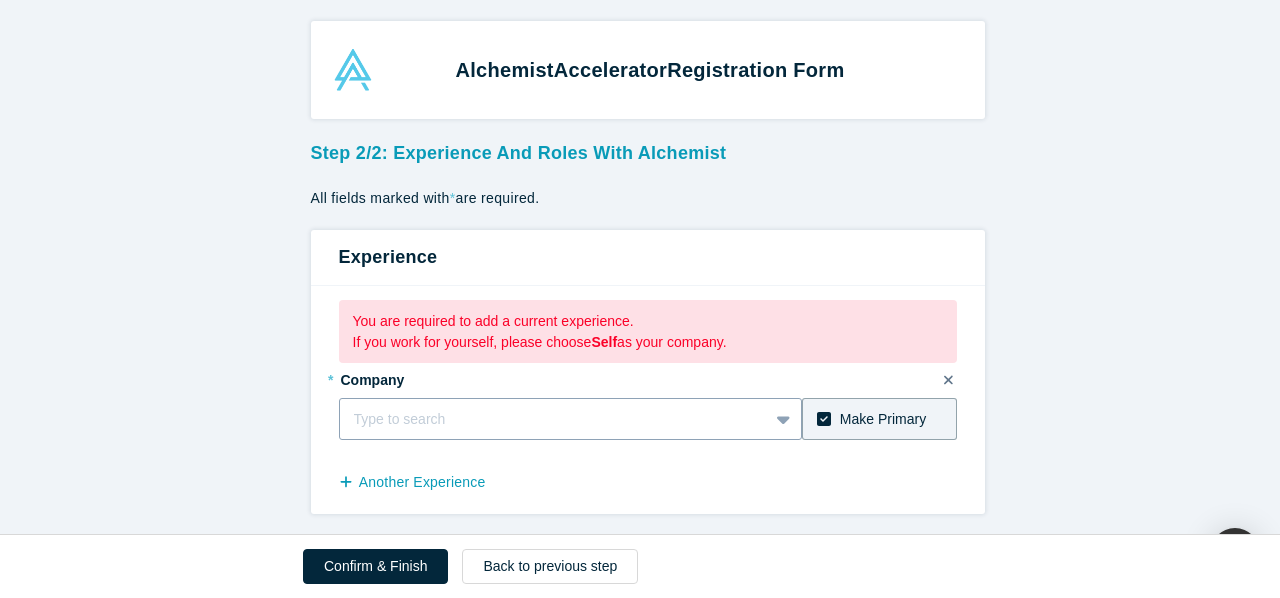 click 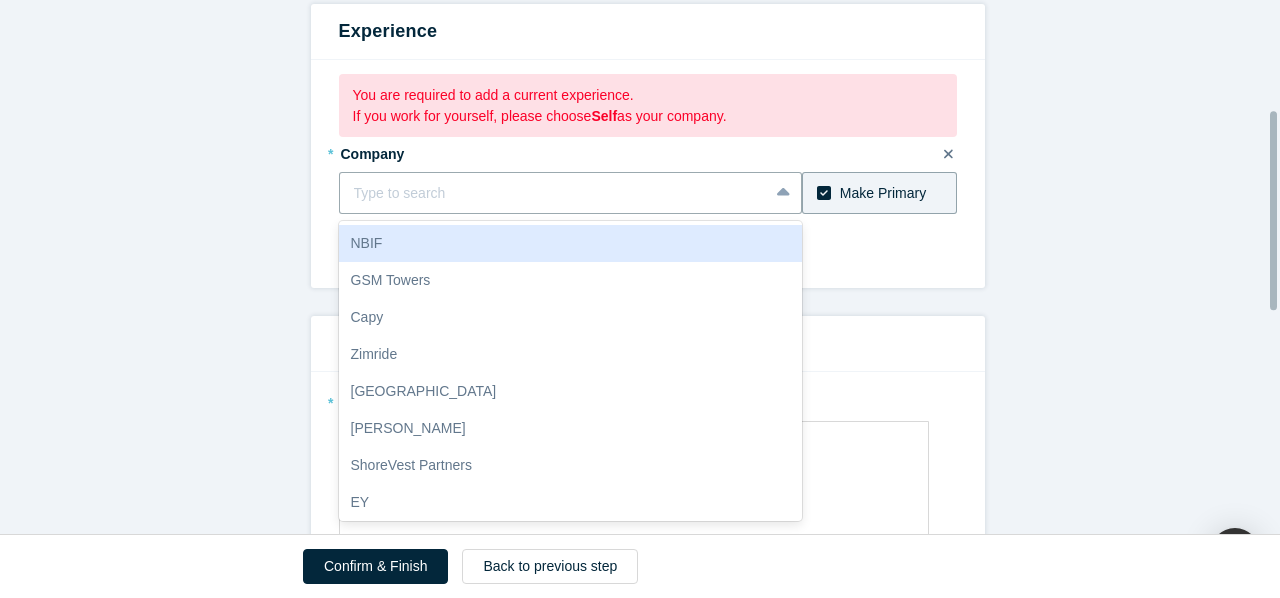 scroll, scrollTop: 300, scrollLeft: 0, axis: vertical 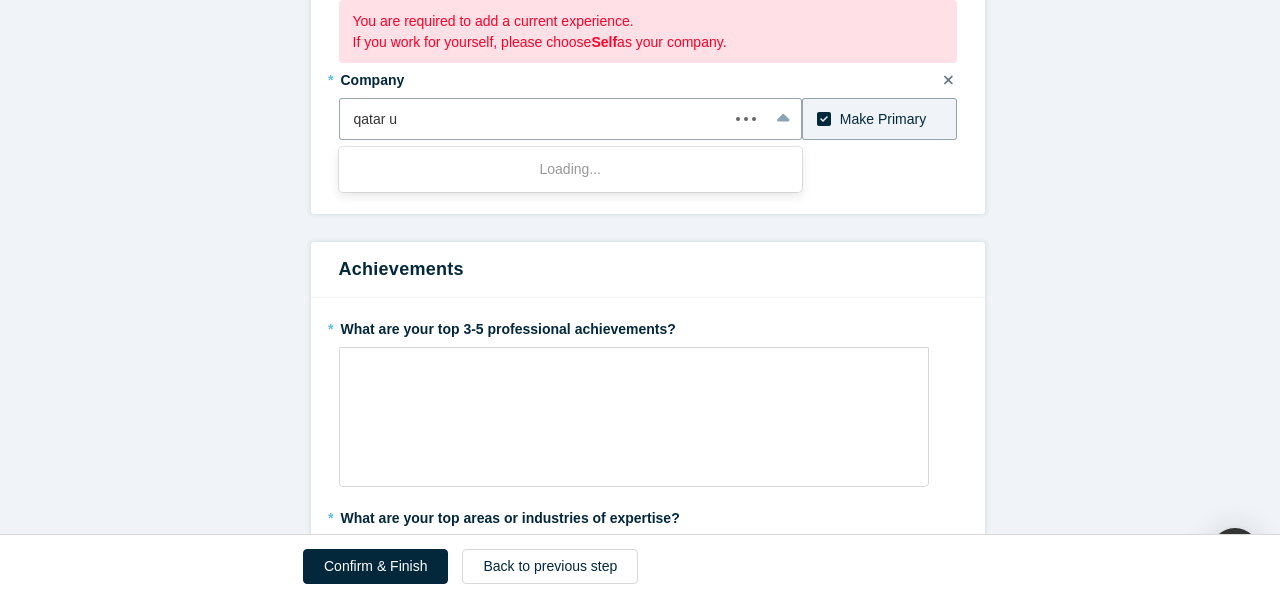 type on "qatar un" 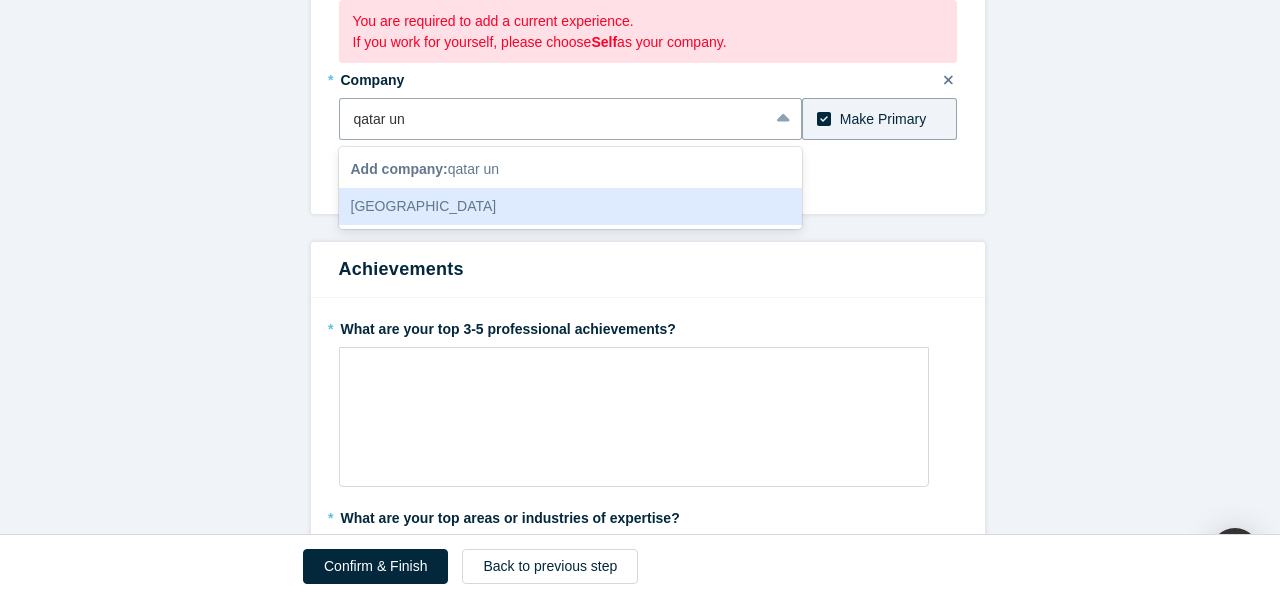 click on "[GEOGRAPHIC_DATA]" at bounding box center (571, 206) 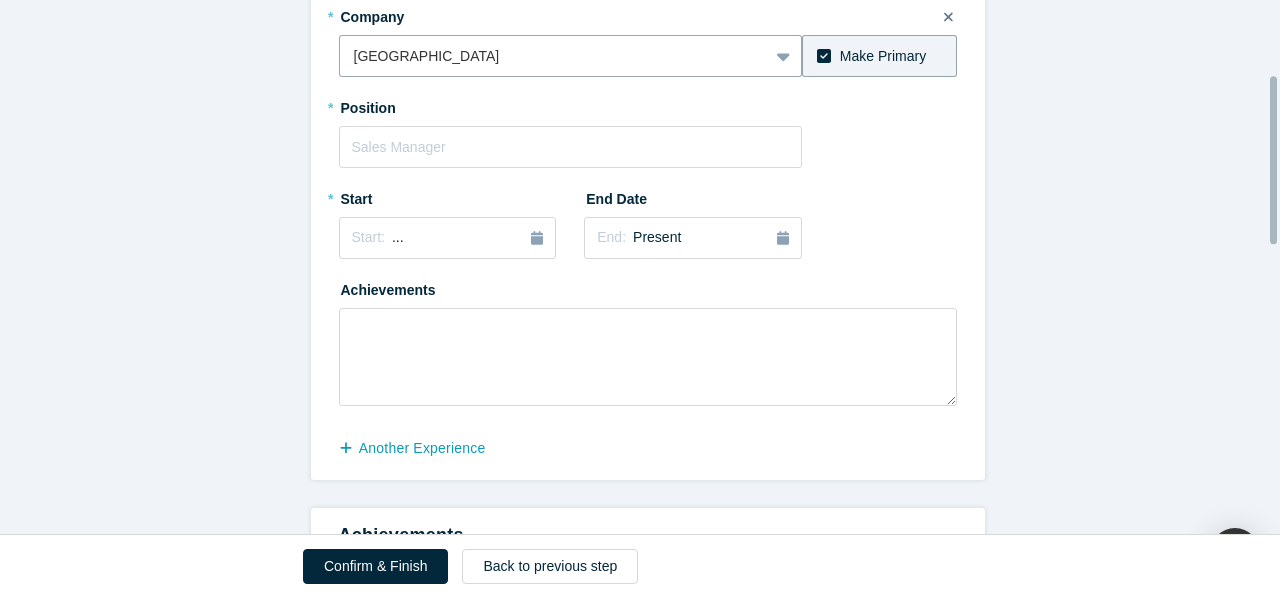 scroll, scrollTop: 237, scrollLeft: 0, axis: vertical 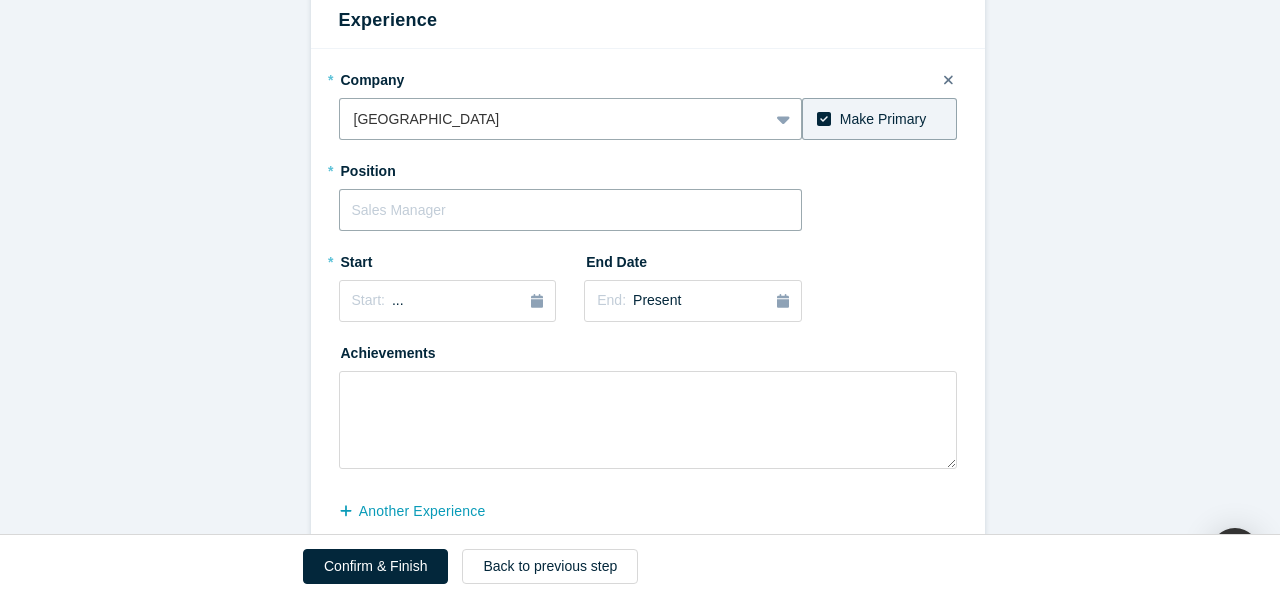 click at bounding box center (571, 210) 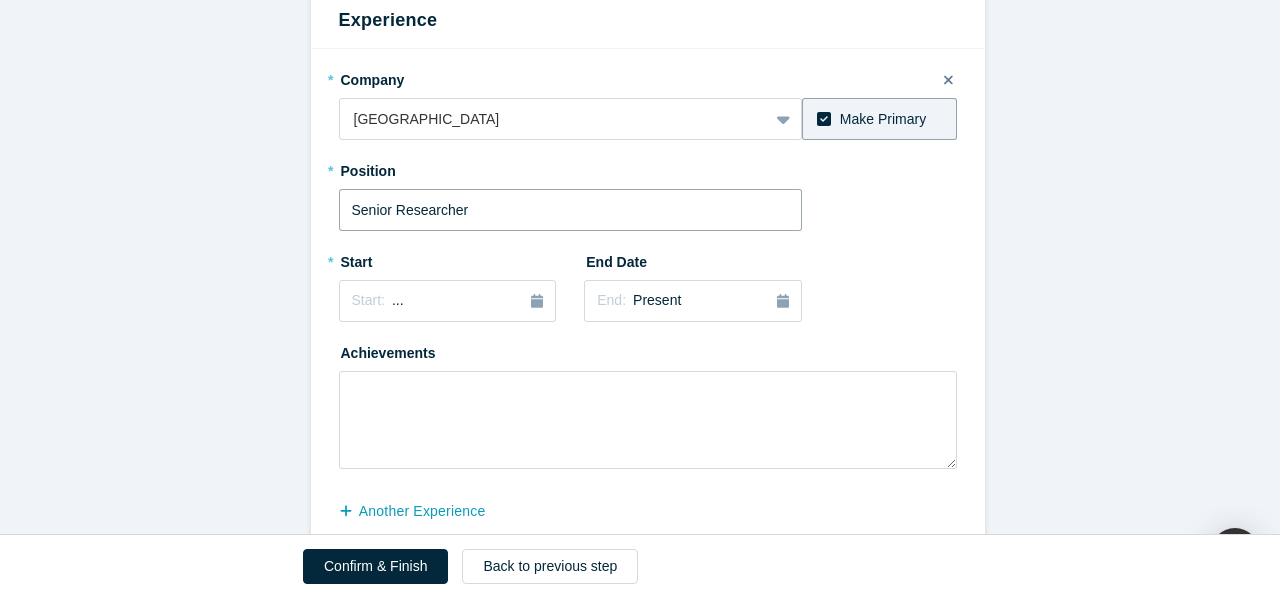 type on "Senior Researcher" 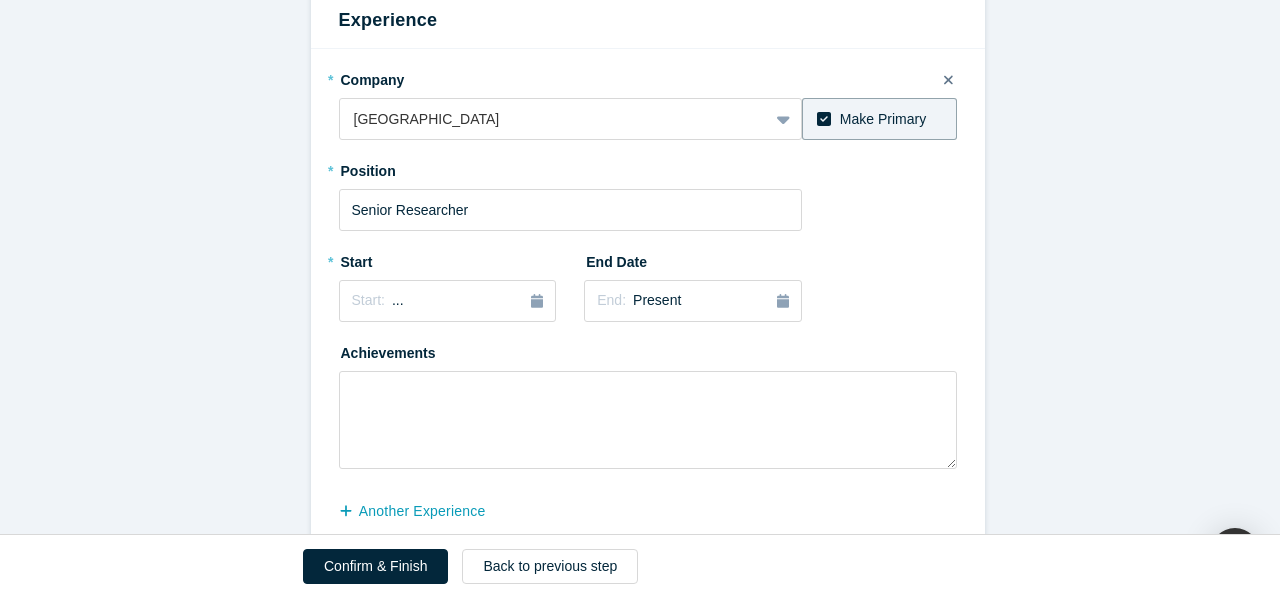 click on "* Company qatar university
To pick up a draggable item, press the space bar.
While dragging, use the arrow keys to move the item.
Press space again to drop the item in its new position, or press escape to cancel.
Make Primary * Position Senior Researcher * Start Start: ... End Date End: Present Achievements" at bounding box center [648, 266] 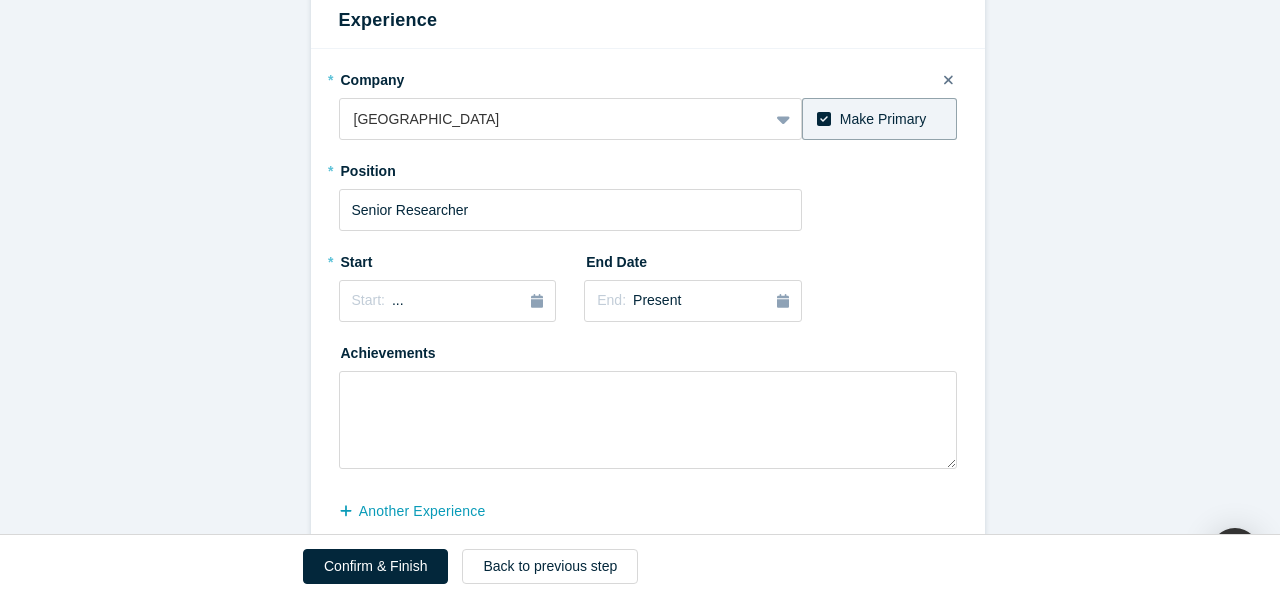 click on "* Company qatar university
To pick up a draggable item, press the space bar.
While dragging, use the arrow keys to move the item.
Press space again to drop the item in its new position, or press escape to cancel.
Make Primary * Position Senior Researcher * Start Start: ... End Date End: Present Achievements" at bounding box center (648, 266) 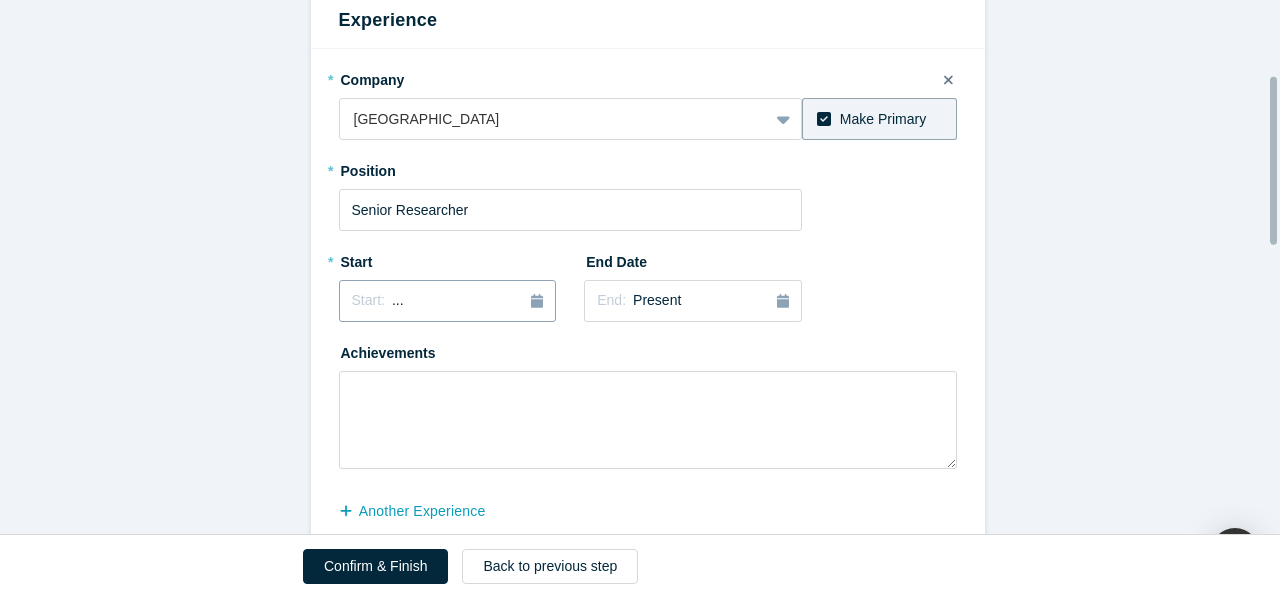 scroll, scrollTop: 337, scrollLeft: 0, axis: vertical 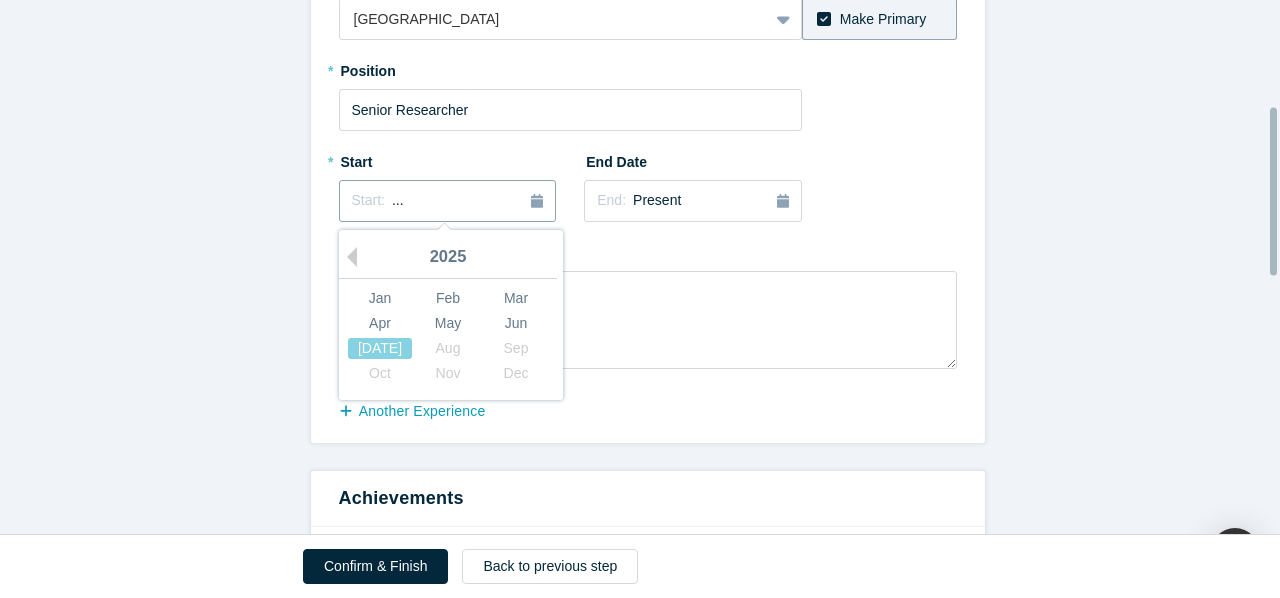 click on "Start: ..." at bounding box center (448, 201) 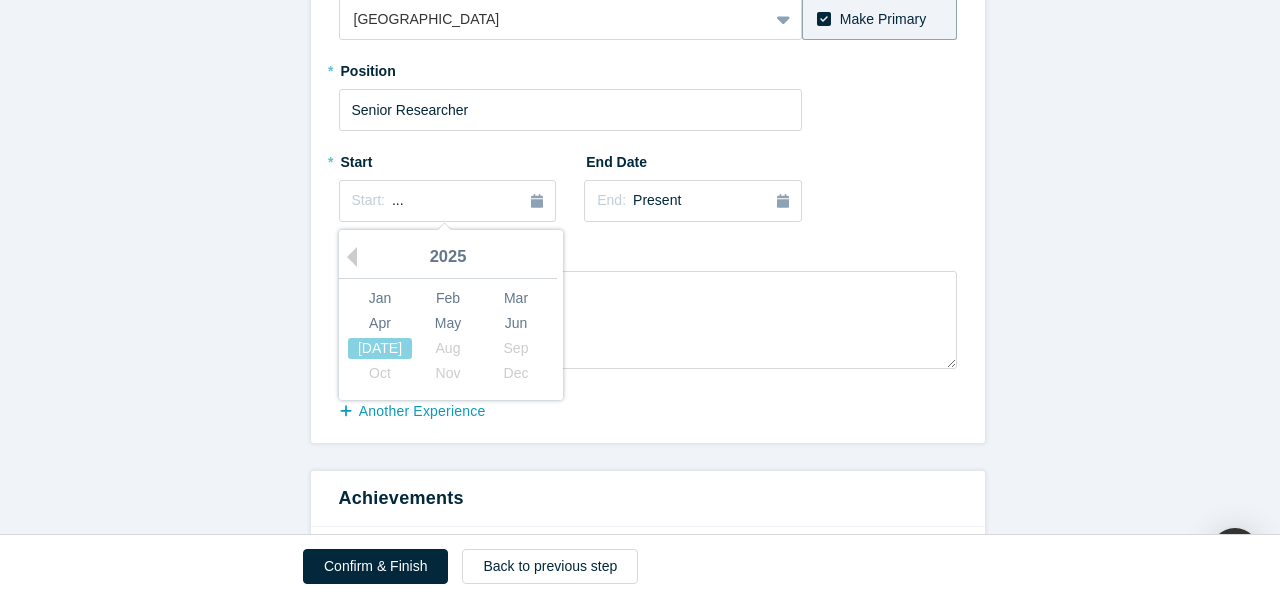 click on "2025" at bounding box center (448, 258) 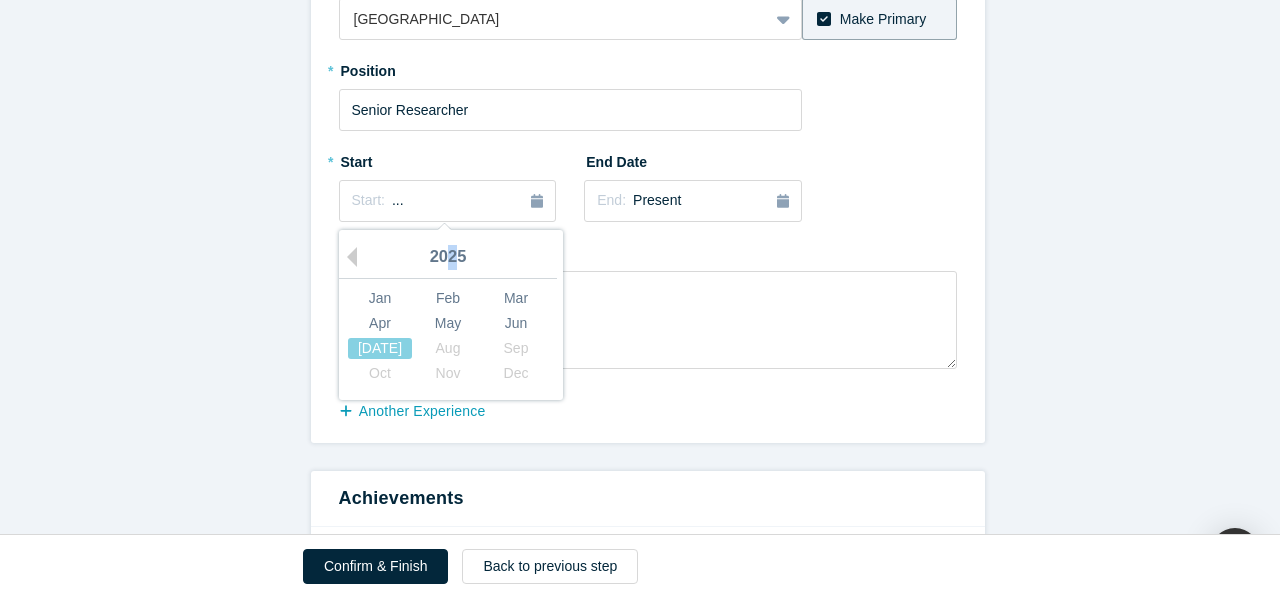 click on "2025" at bounding box center [448, 258] 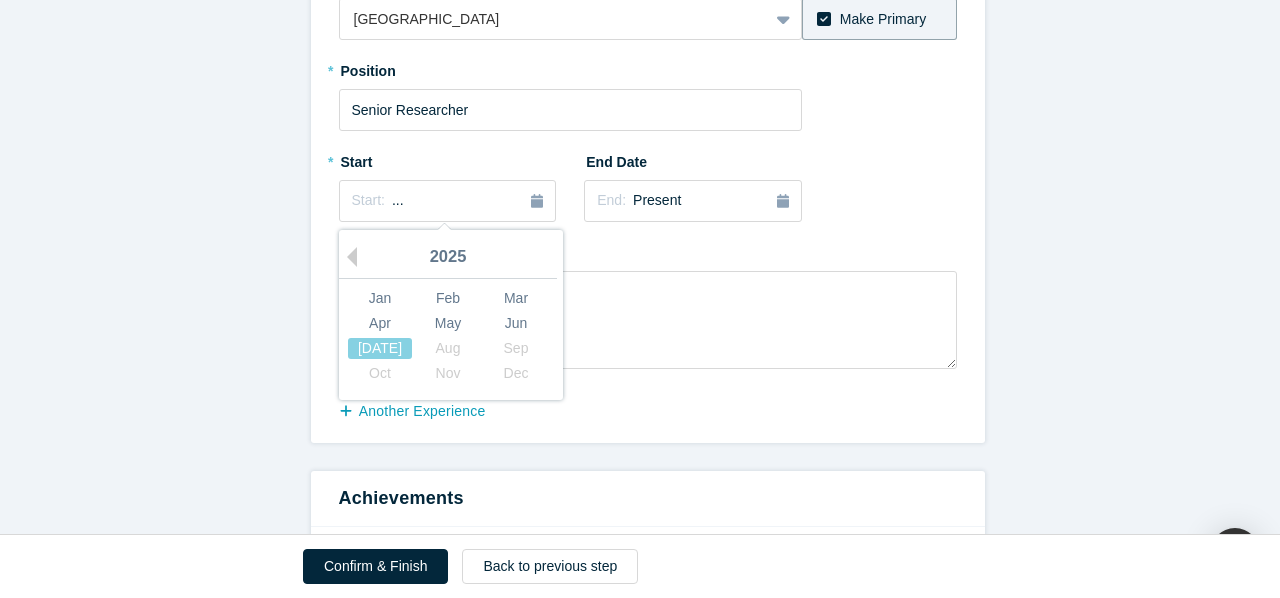 click on "2025" at bounding box center [448, 258] 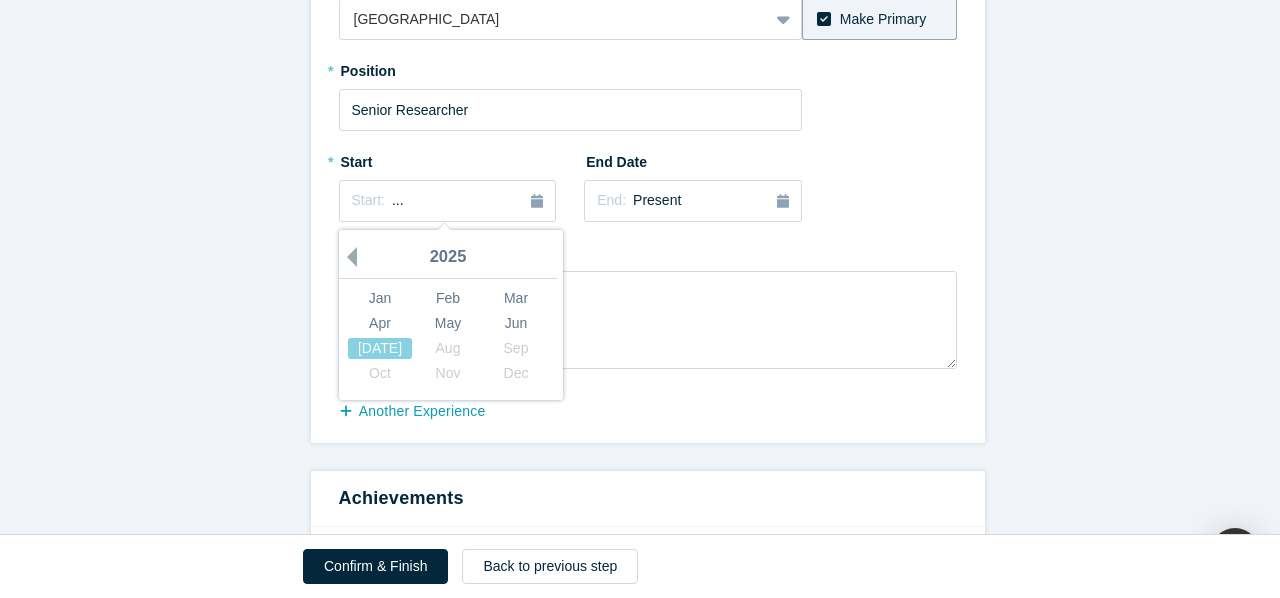 click on "Previous Year" at bounding box center [347, 257] 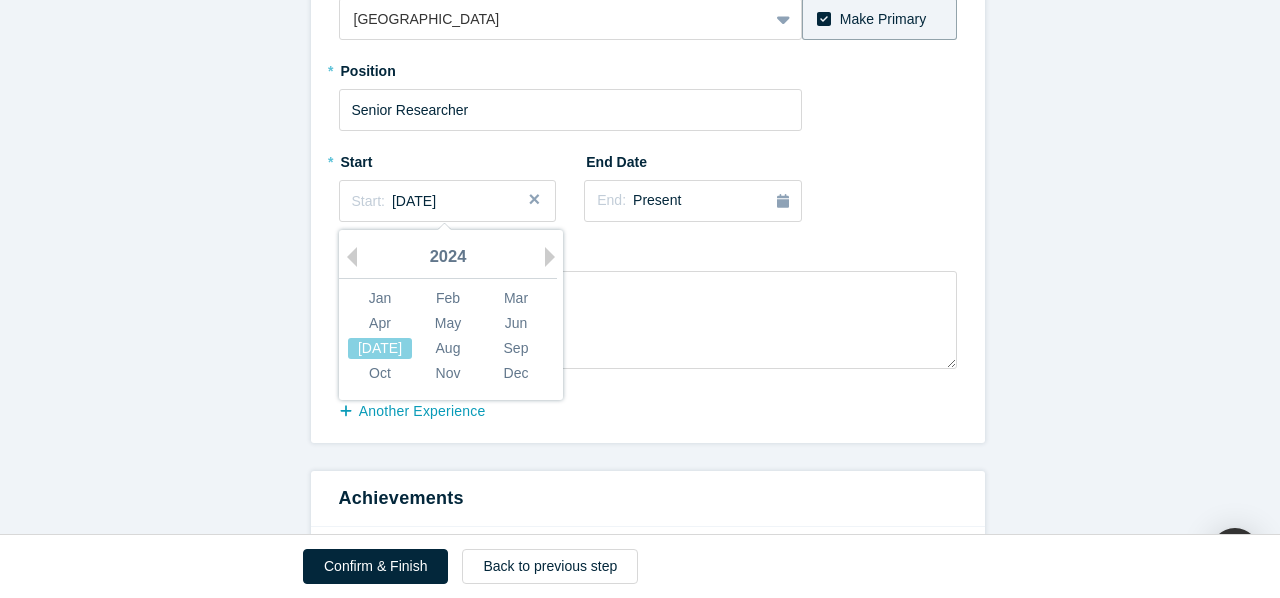 click on "2024" at bounding box center (448, 258) 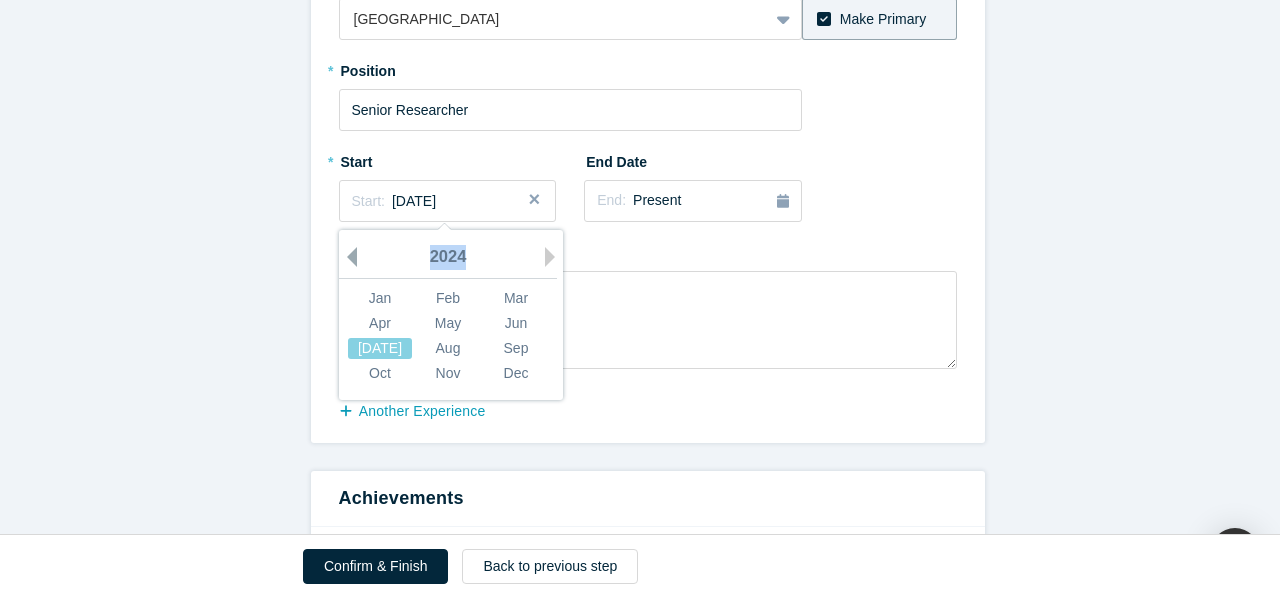 click on "Previous Year Next Year [DATE] Feb Mar Apr May Jun [DATE] Aug Sep Oct Nov Dec" at bounding box center [451, 315] 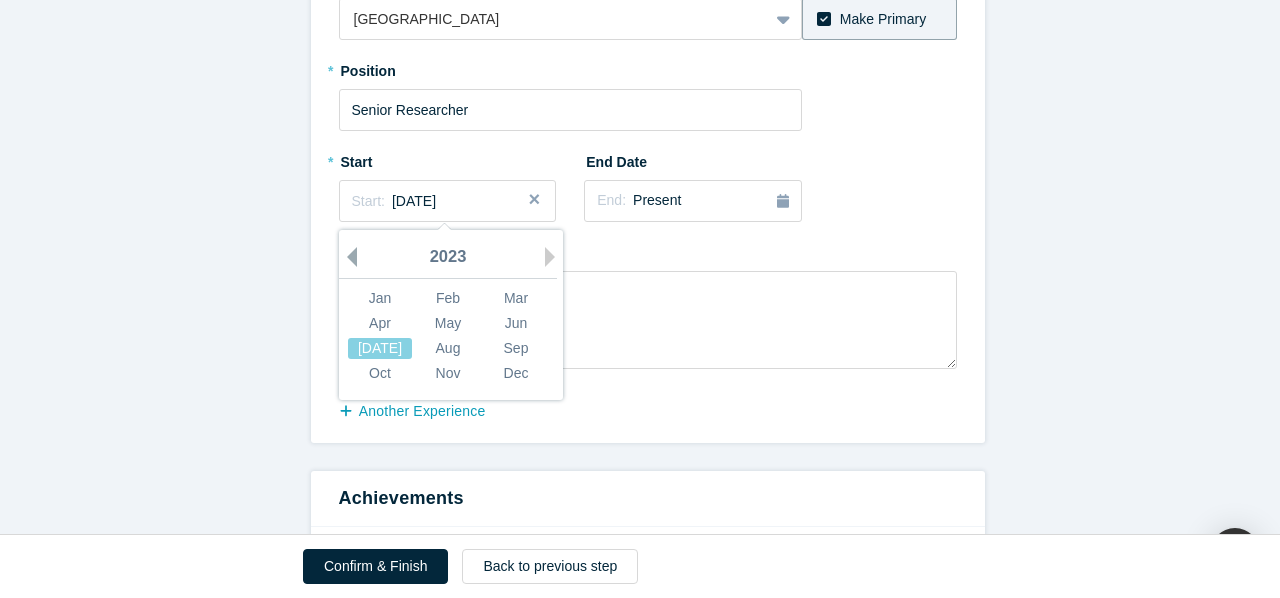 click on "Previous Year" at bounding box center (347, 257) 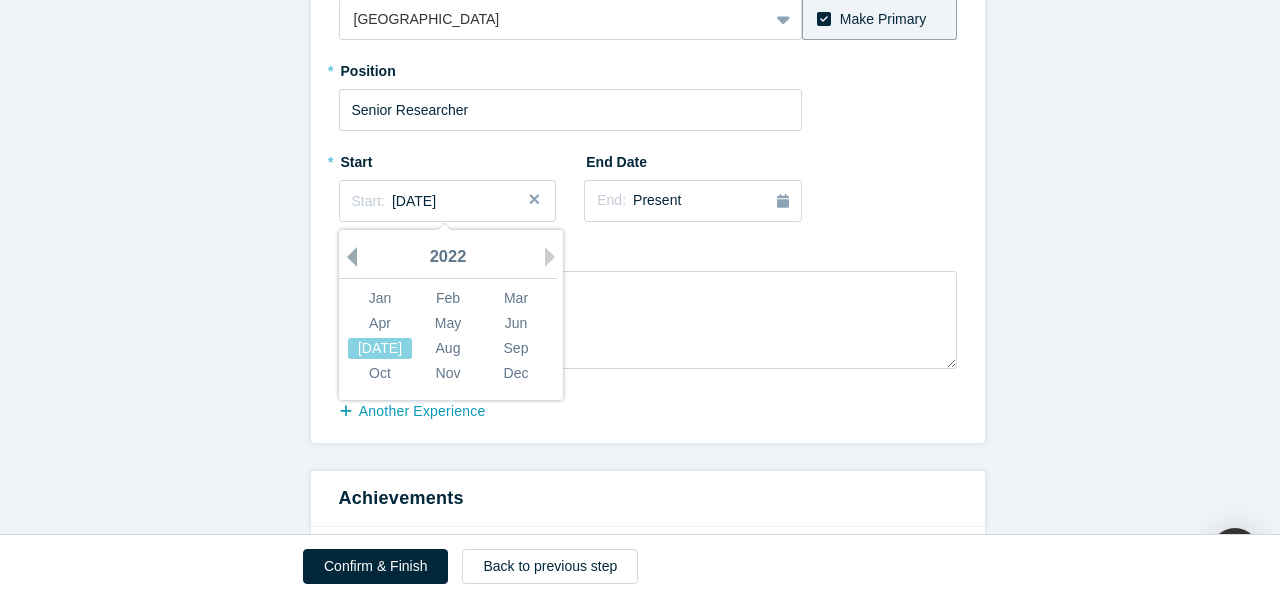 click on "Previous Year" at bounding box center [347, 257] 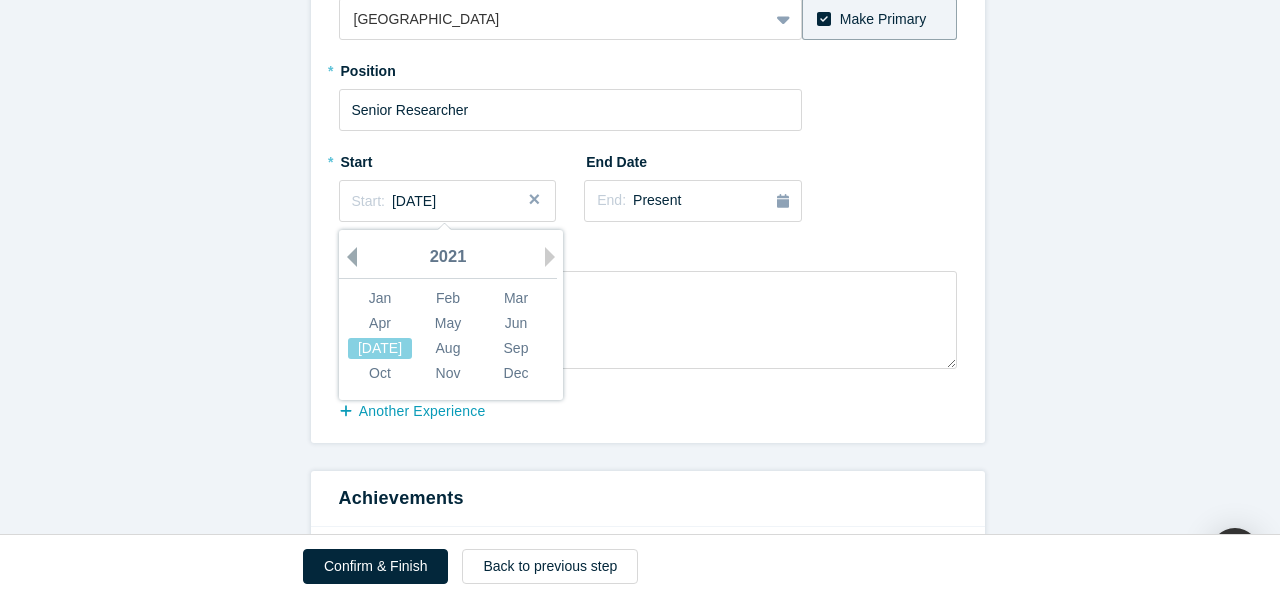 click on "Previous Year" at bounding box center [347, 257] 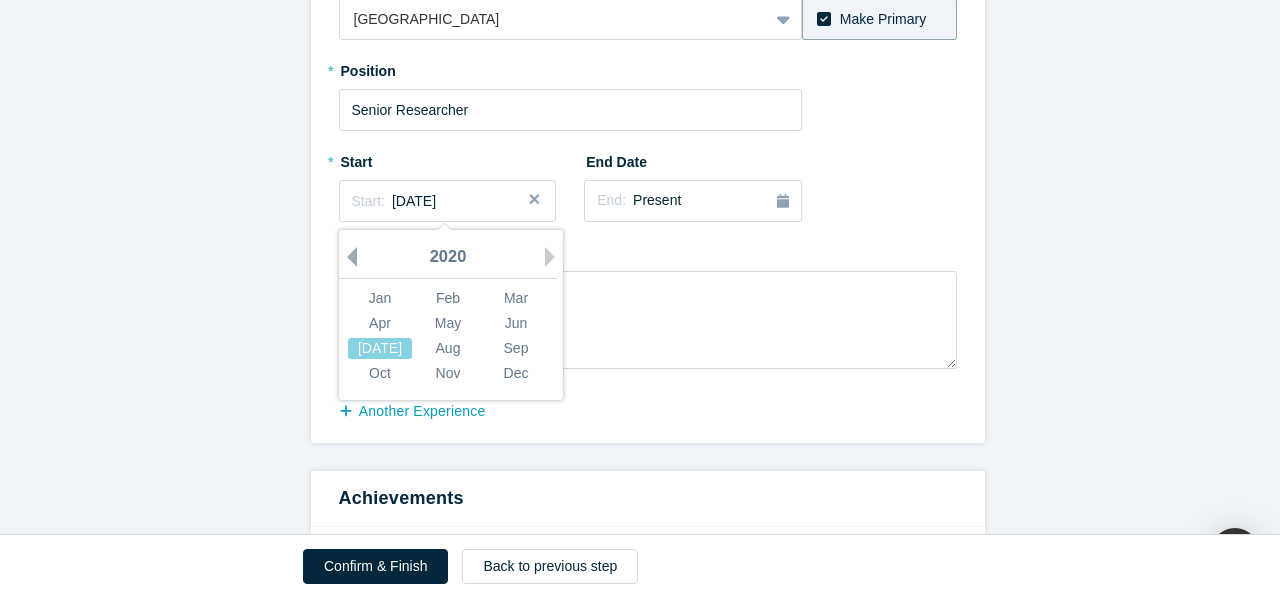 click on "Previous Year" at bounding box center [347, 257] 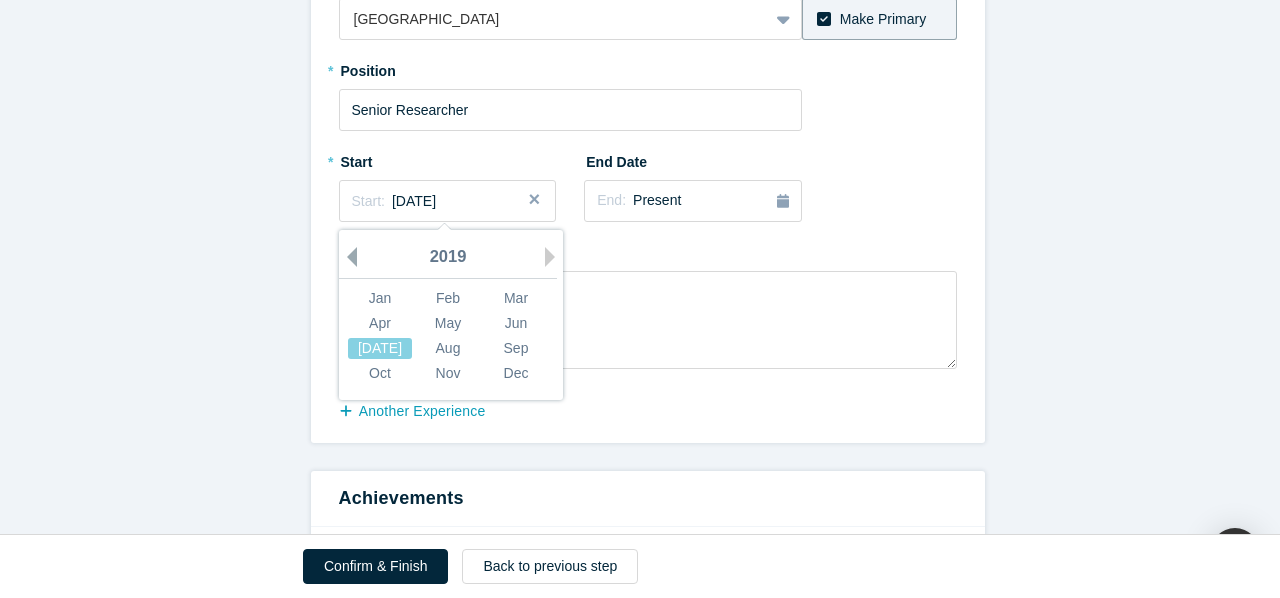 click on "Previous Year" at bounding box center (347, 257) 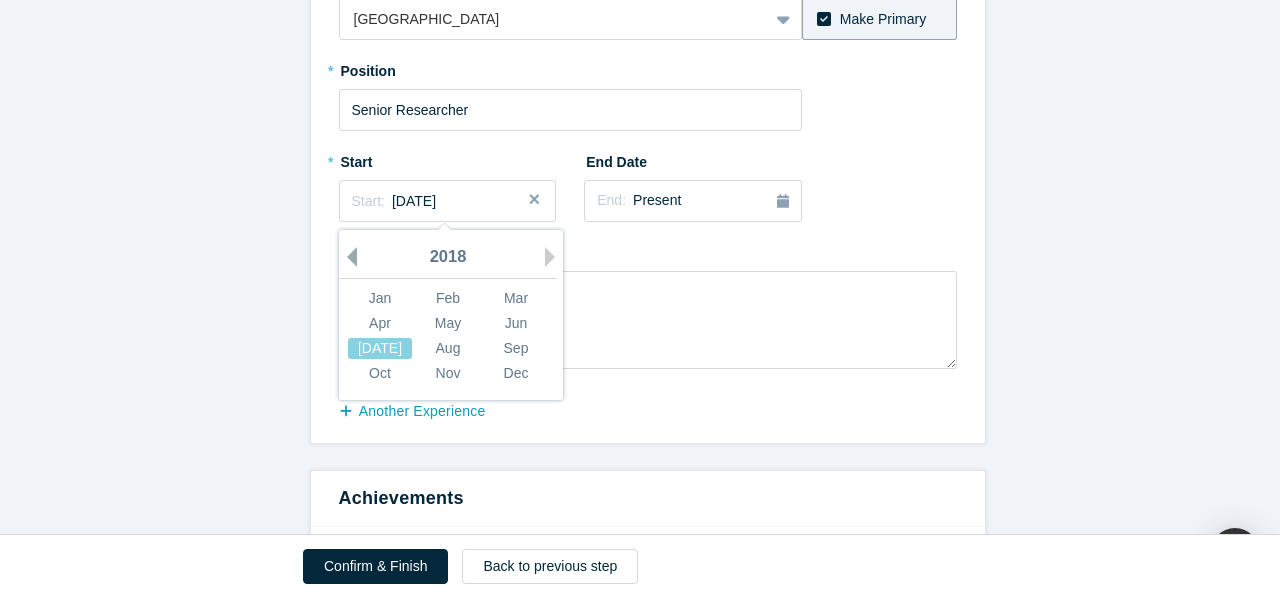 click on "Previous Year" at bounding box center [347, 257] 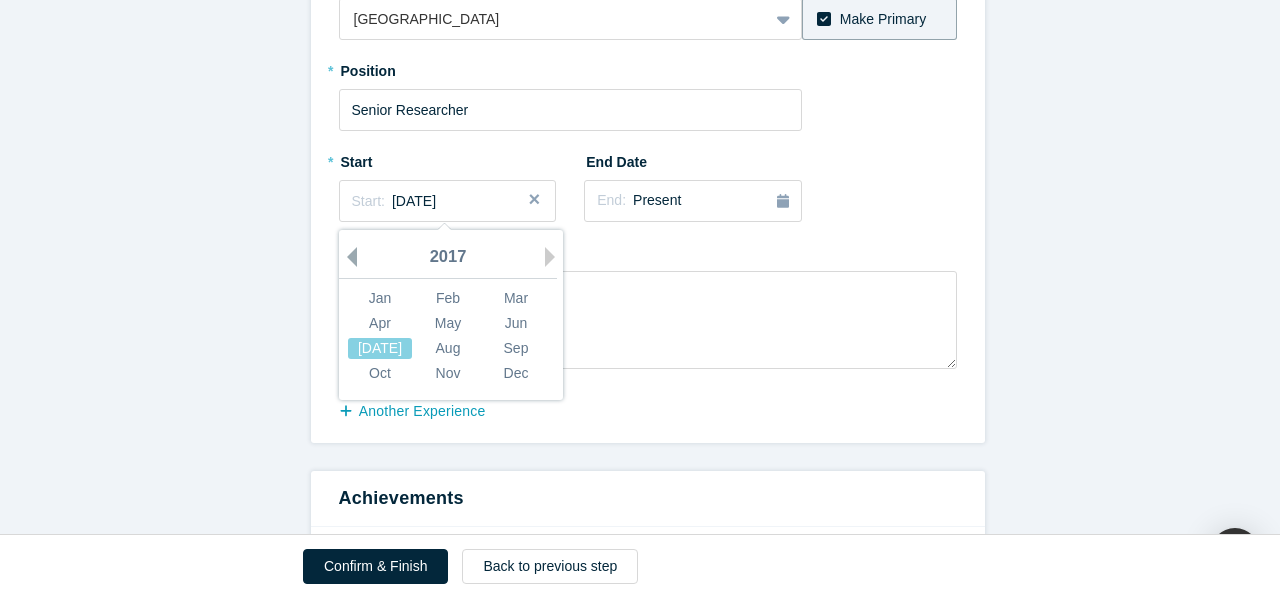 click on "Previous Year" at bounding box center (347, 257) 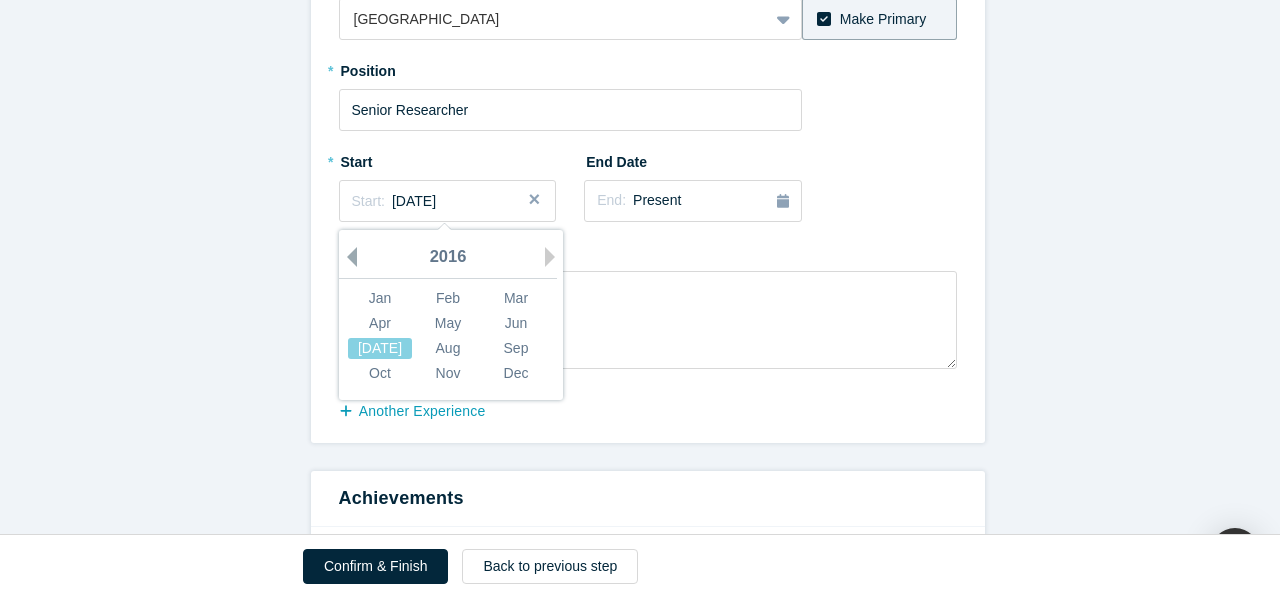 click on "Previous Year" at bounding box center [347, 257] 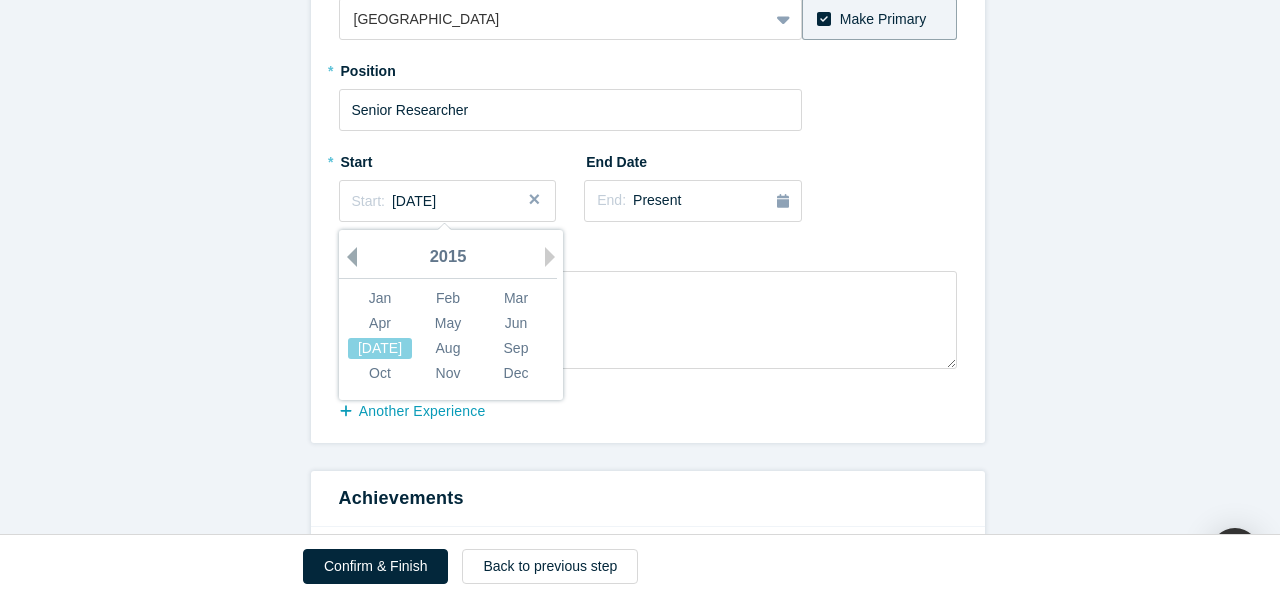 click on "Previous Year" at bounding box center [347, 257] 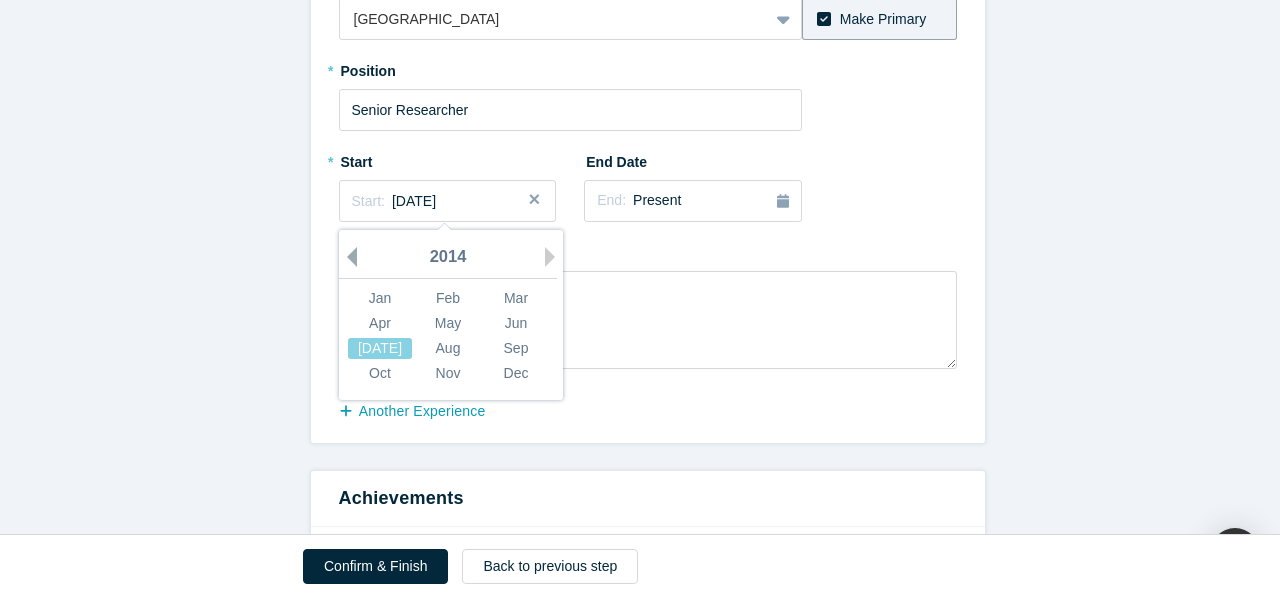 click on "Previous Year" at bounding box center (347, 257) 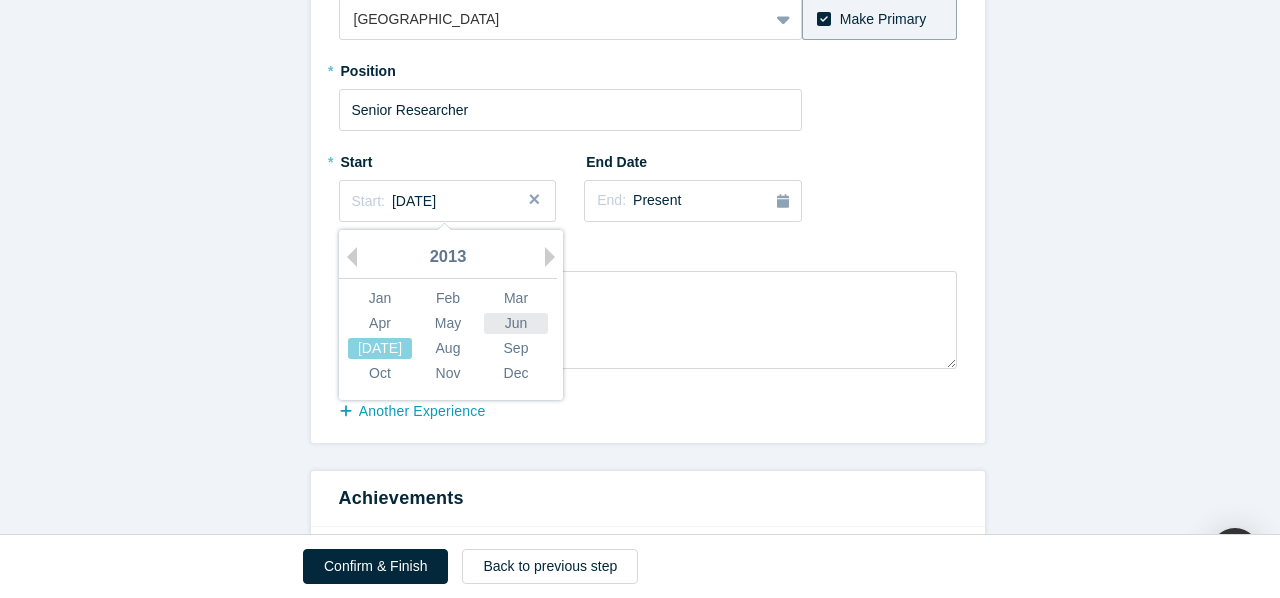 click on "Jun" at bounding box center [516, 323] 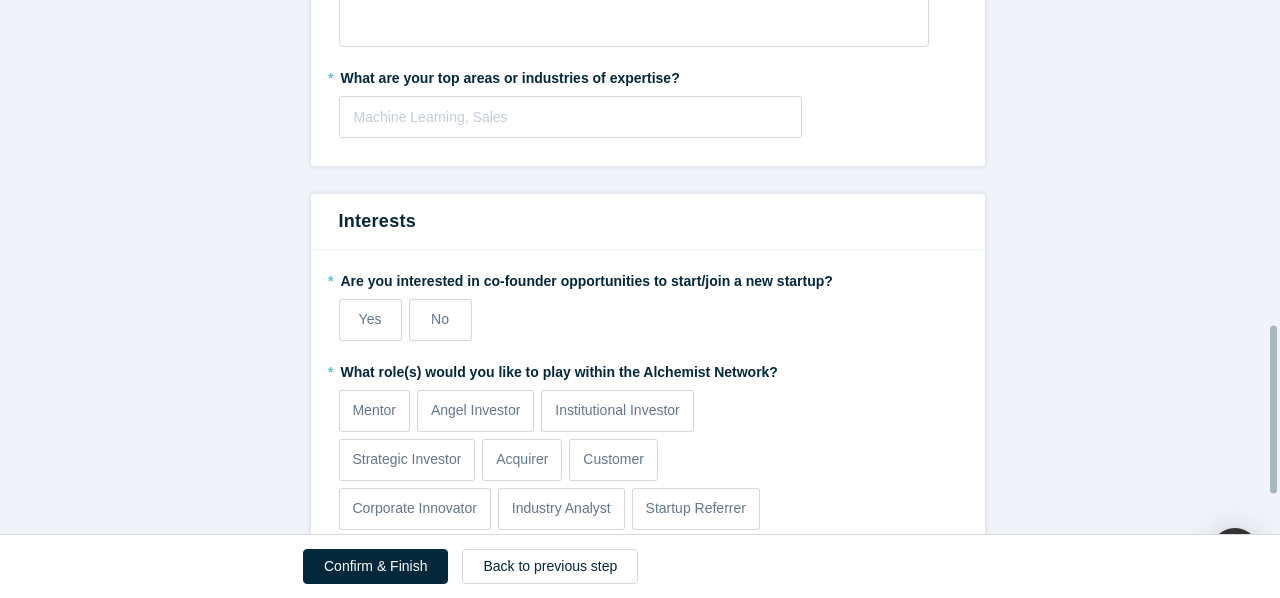 scroll, scrollTop: 1037, scrollLeft: 0, axis: vertical 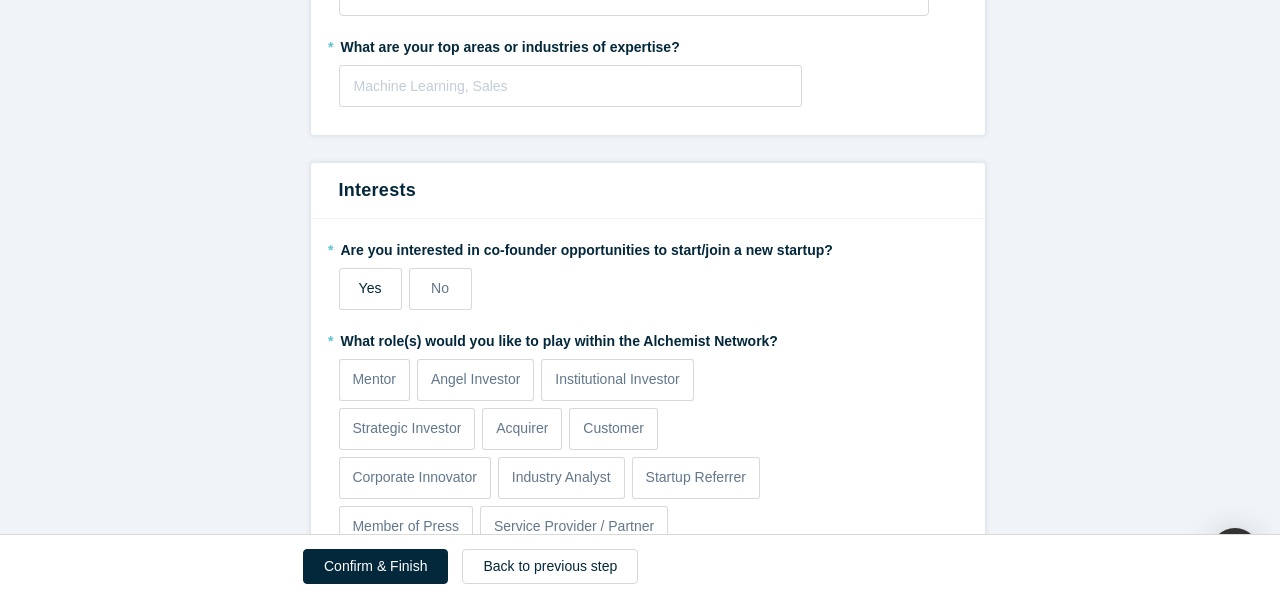 click on "Yes" at bounding box center [370, 288] 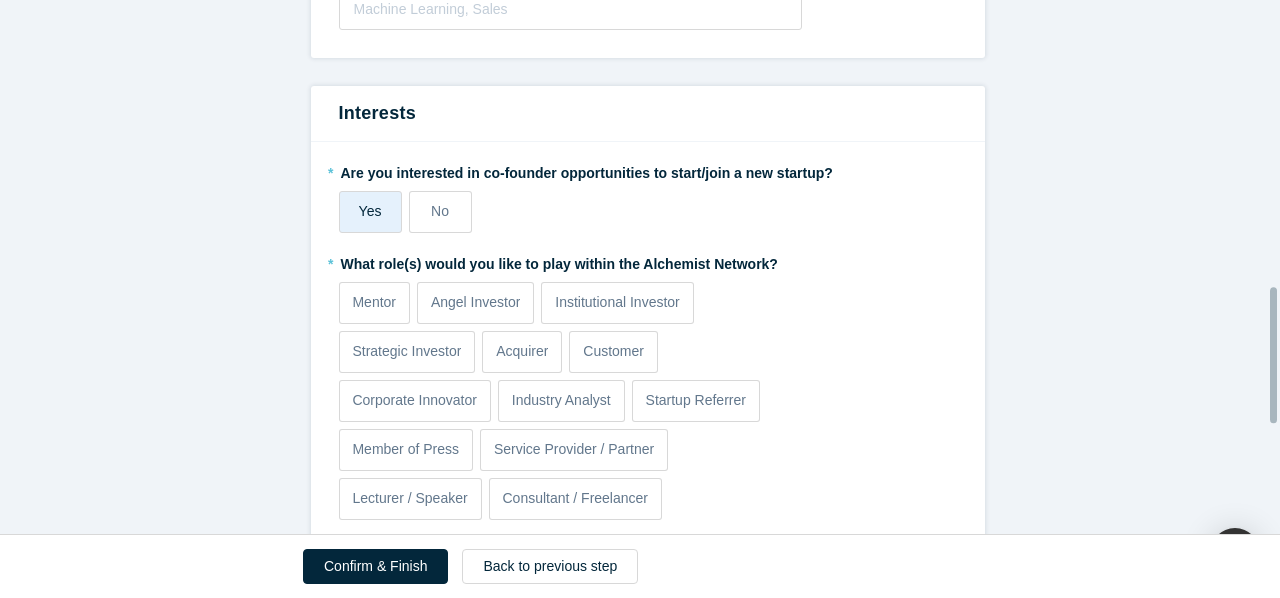 scroll, scrollTop: 1137, scrollLeft: 0, axis: vertical 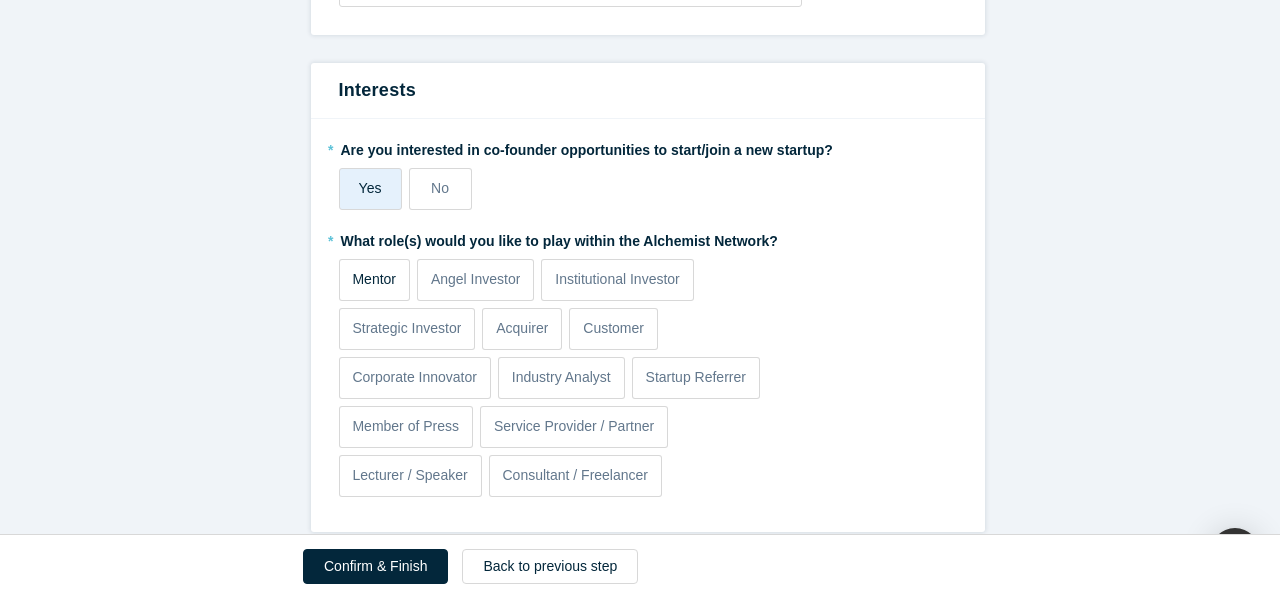 click on "Mentor" at bounding box center [374, 279] 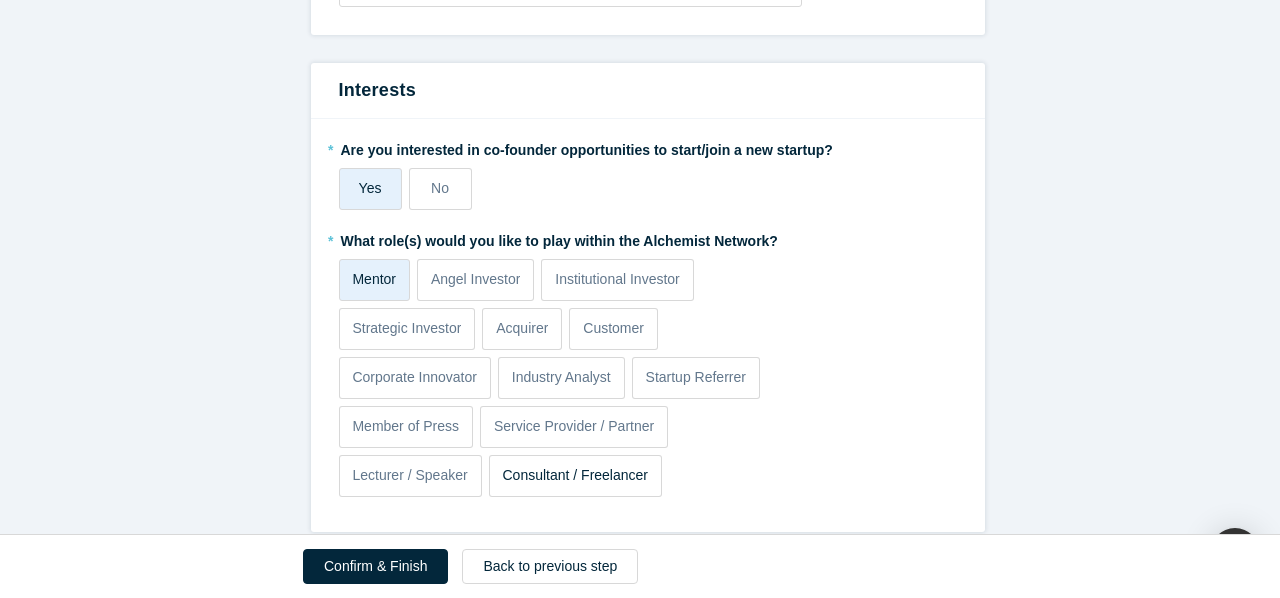 click on "Consultant / Freelancer" at bounding box center [575, 475] 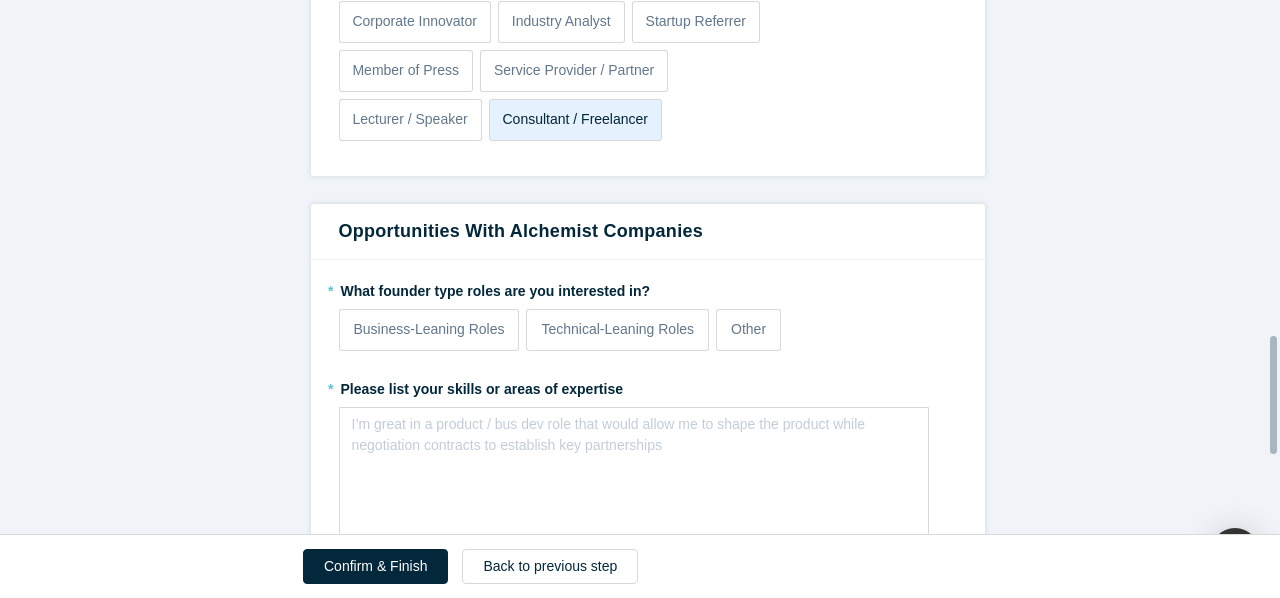 scroll, scrollTop: 1537, scrollLeft: 0, axis: vertical 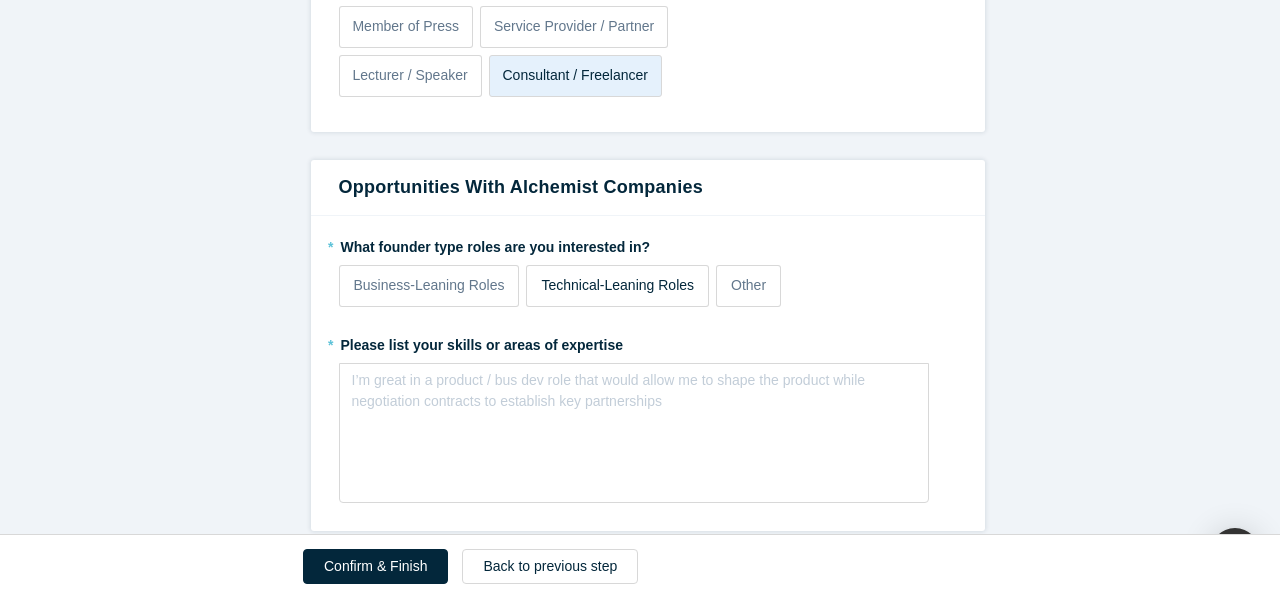 click on "Technical-Leaning Roles" at bounding box center (617, 285) 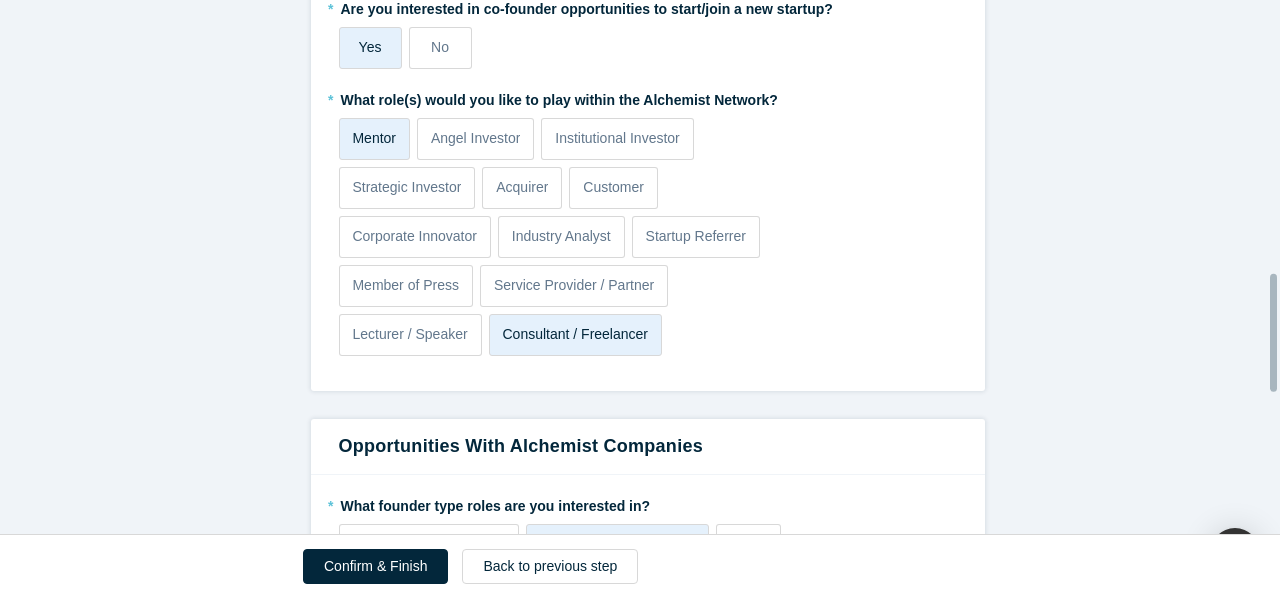 scroll, scrollTop: 1237, scrollLeft: 0, axis: vertical 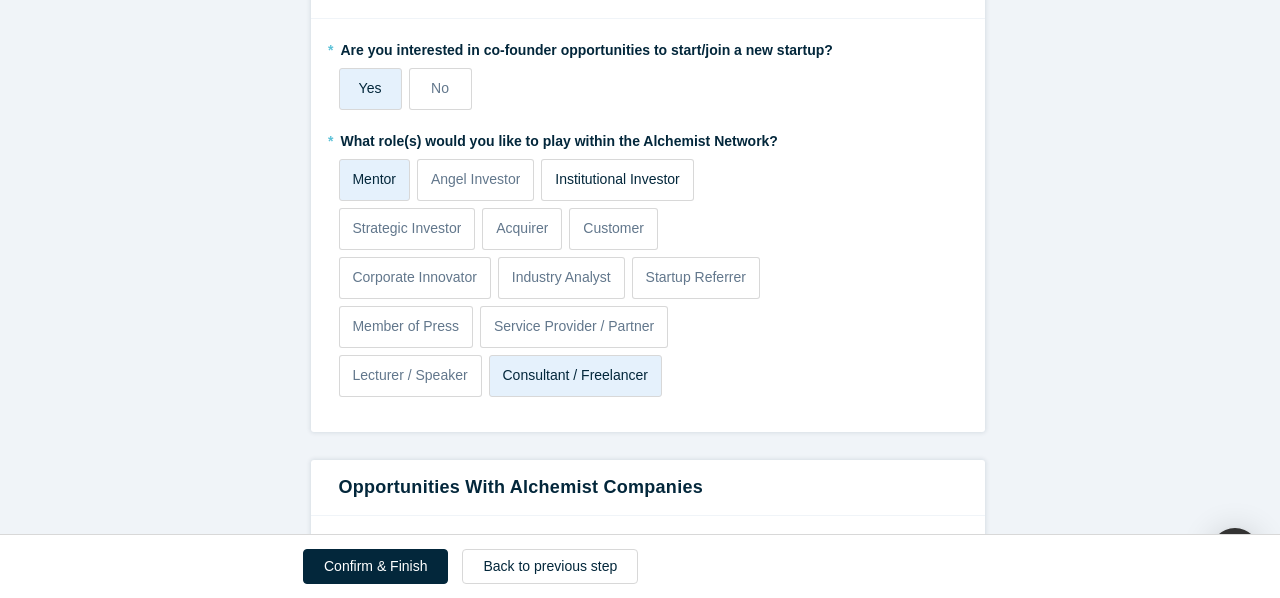 click on "Institutional Investor" at bounding box center [617, 179] 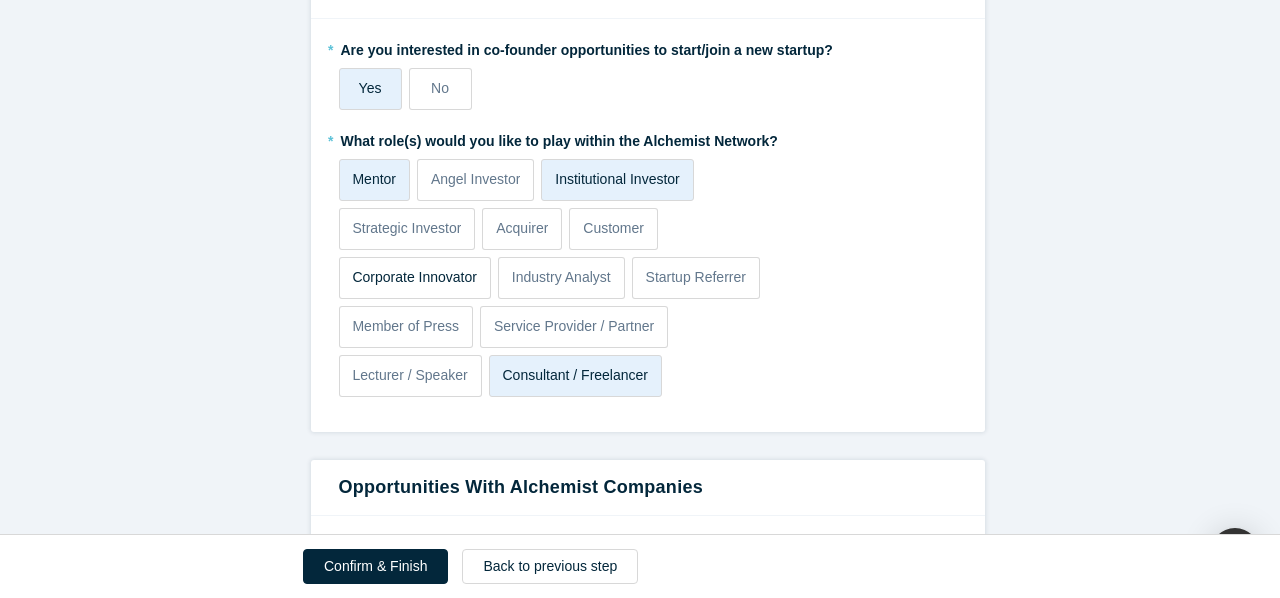 click on "Corporate Innovator" at bounding box center (414, 277) 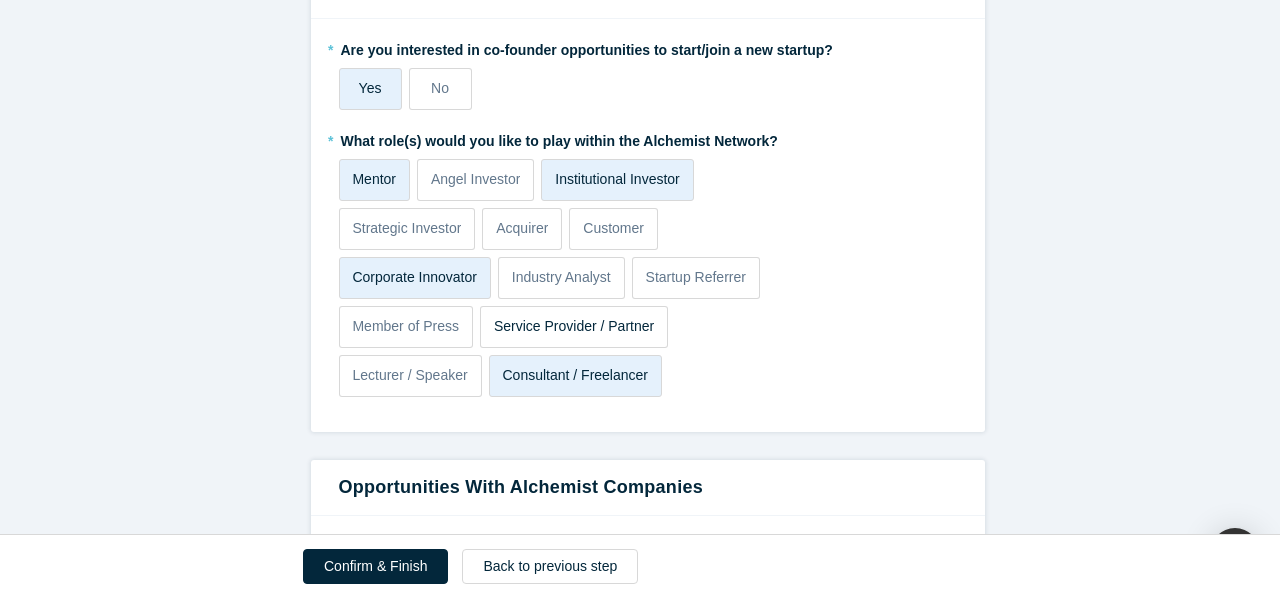 click on "Service Provider / Partner" at bounding box center [574, 326] 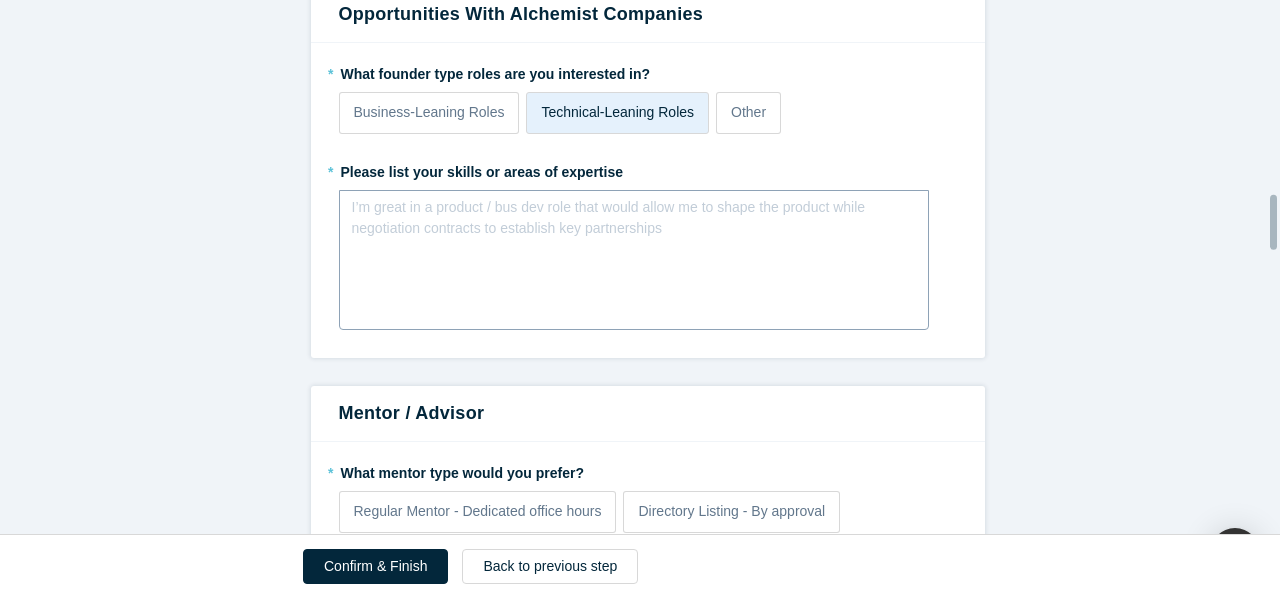 scroll, scrollTop: 1937, scrollLeft: 0, axis: vertical 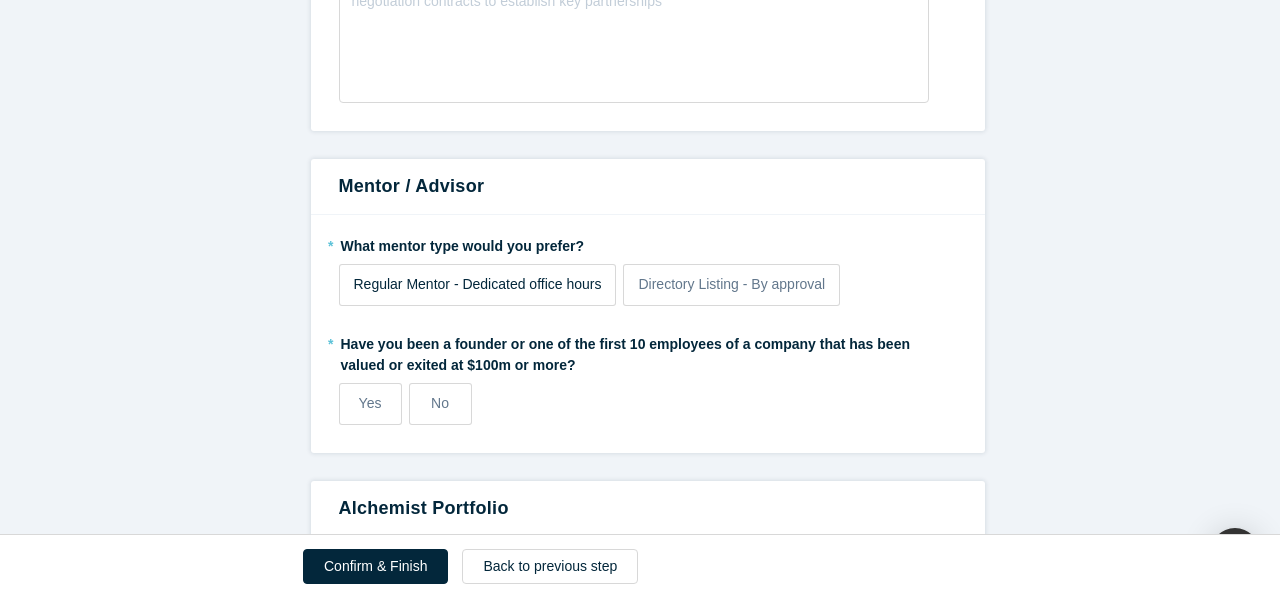 click on "Regular Mentor - Dedicated office hours" at bounding box center (478, 284) 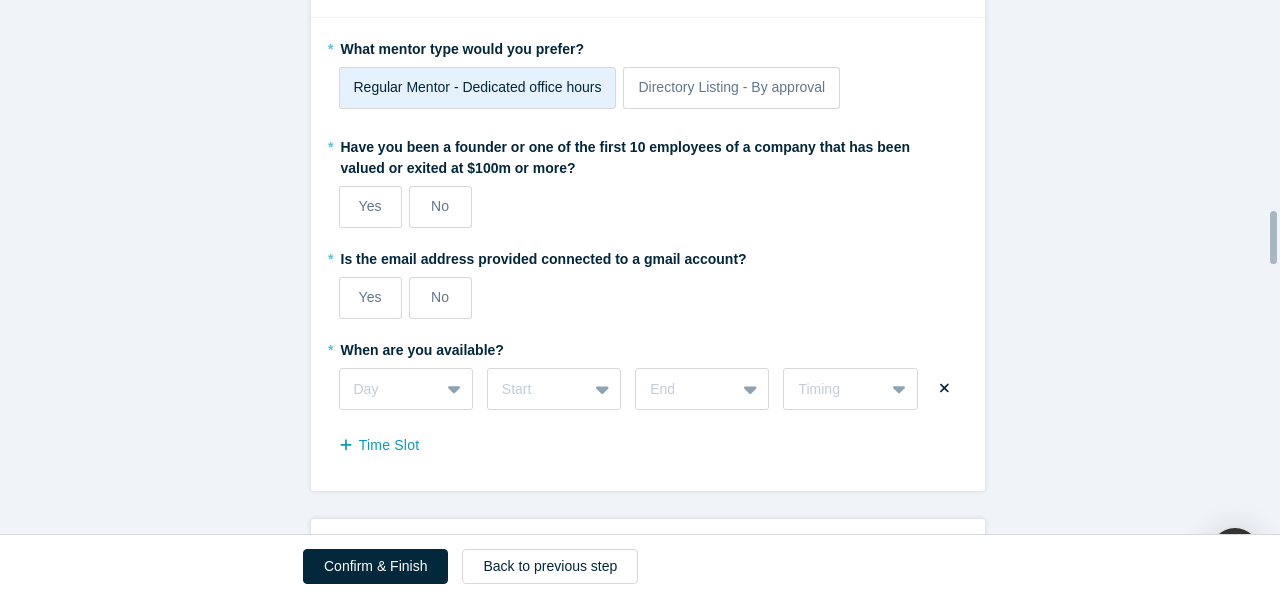 scroll, scrollTop: 2137, scrollLeft: 0, axis: vertical 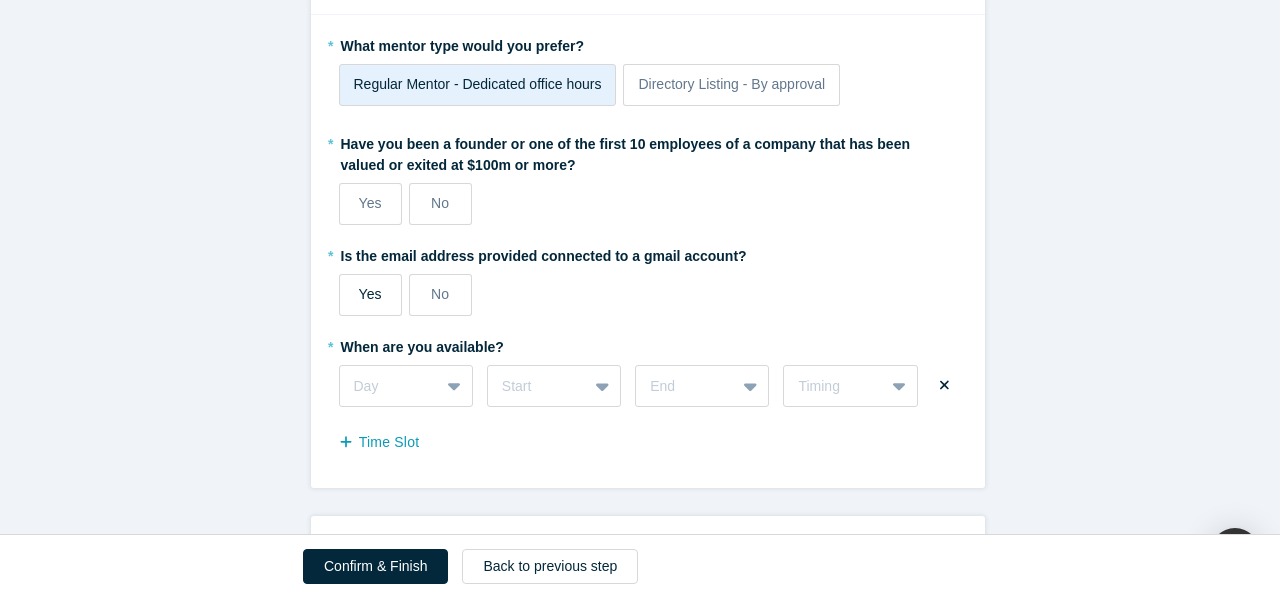 click on "Yes" at bounding box center (370, 294) 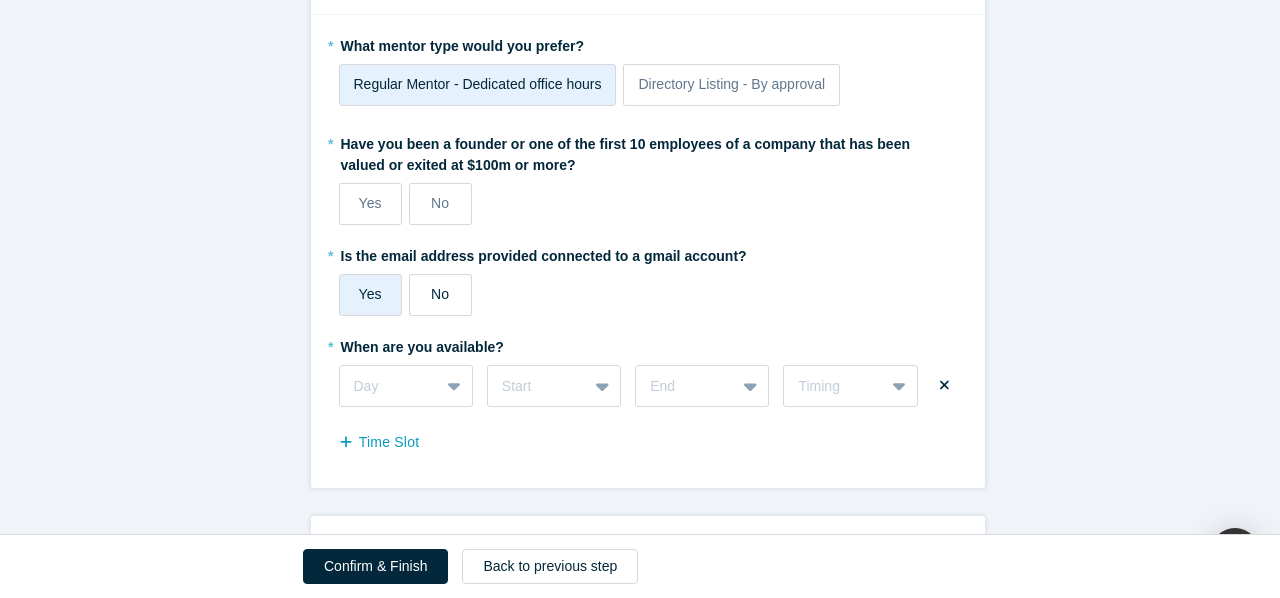 click on "No" at bounding box center (440, 295) 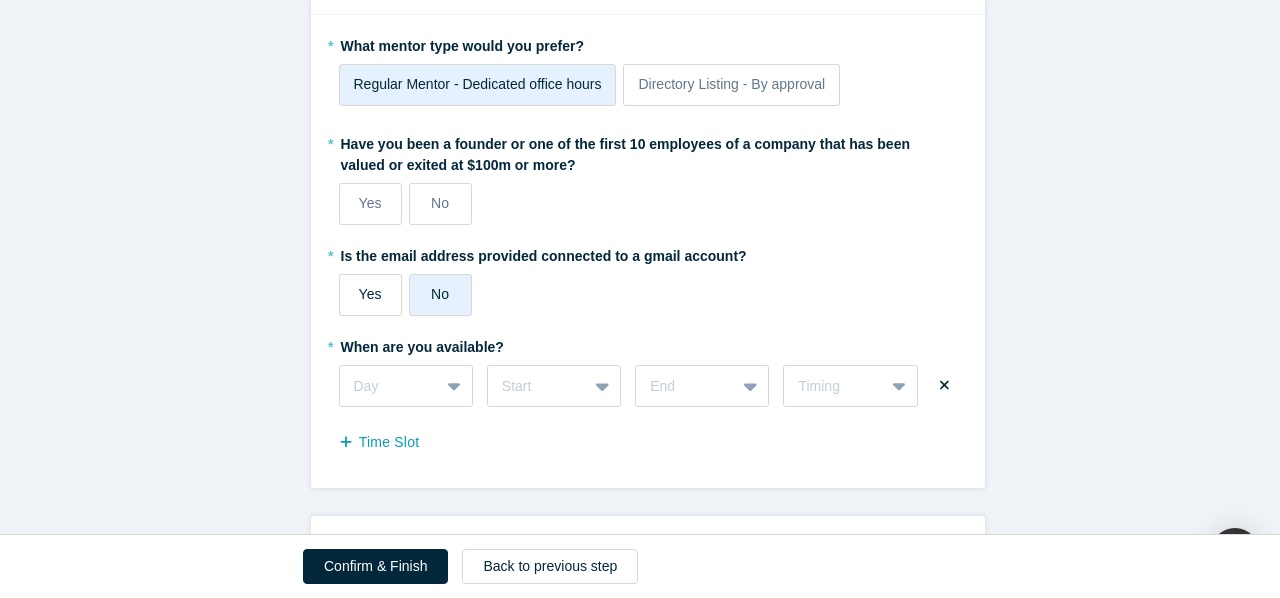 click on "Yes" at bounding box center (370, 295) 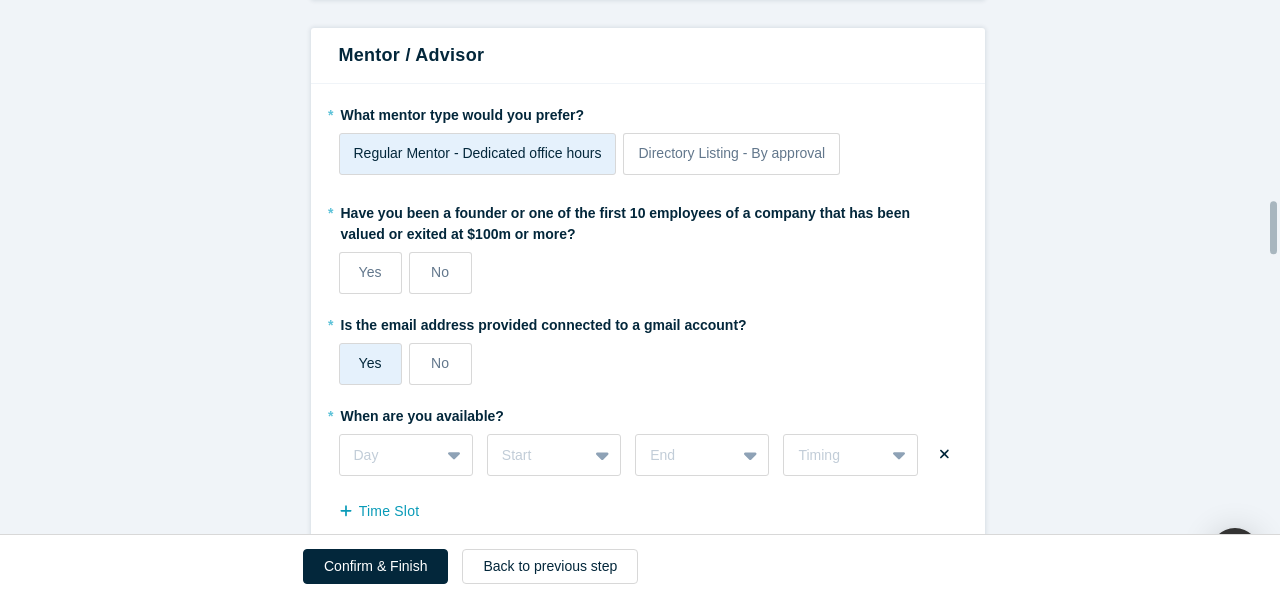 scroll, scrollTop: 2037, scrollLeft: 0, axis: vertical 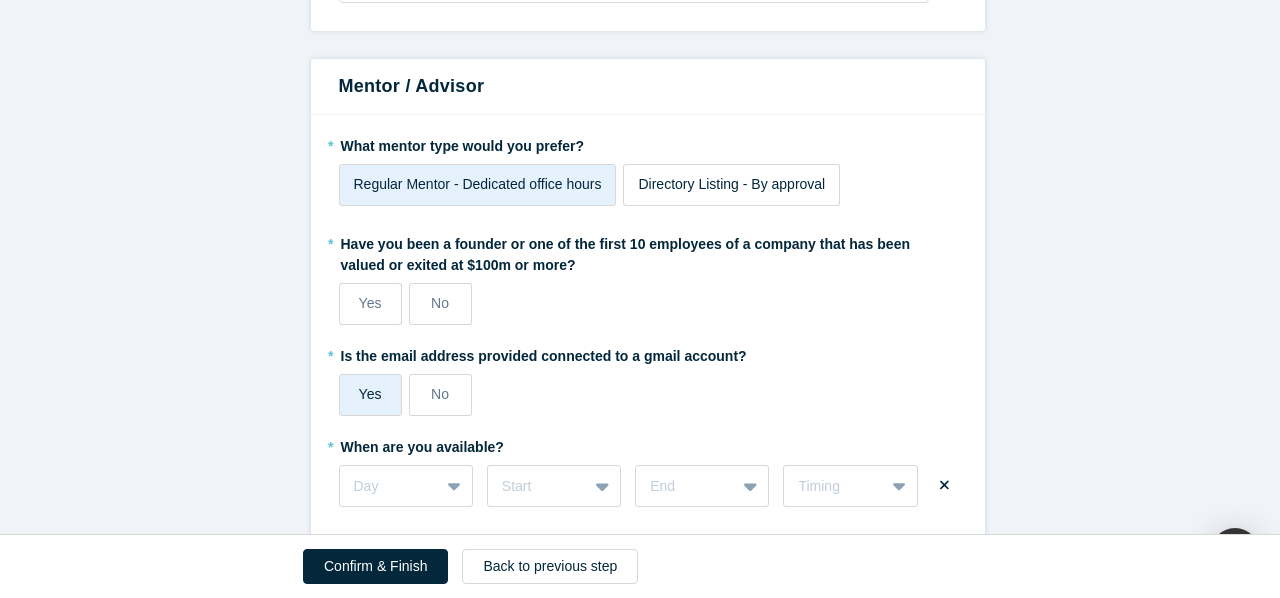 click on "Directory Listing - By approval" at bounding box center [731, 184] 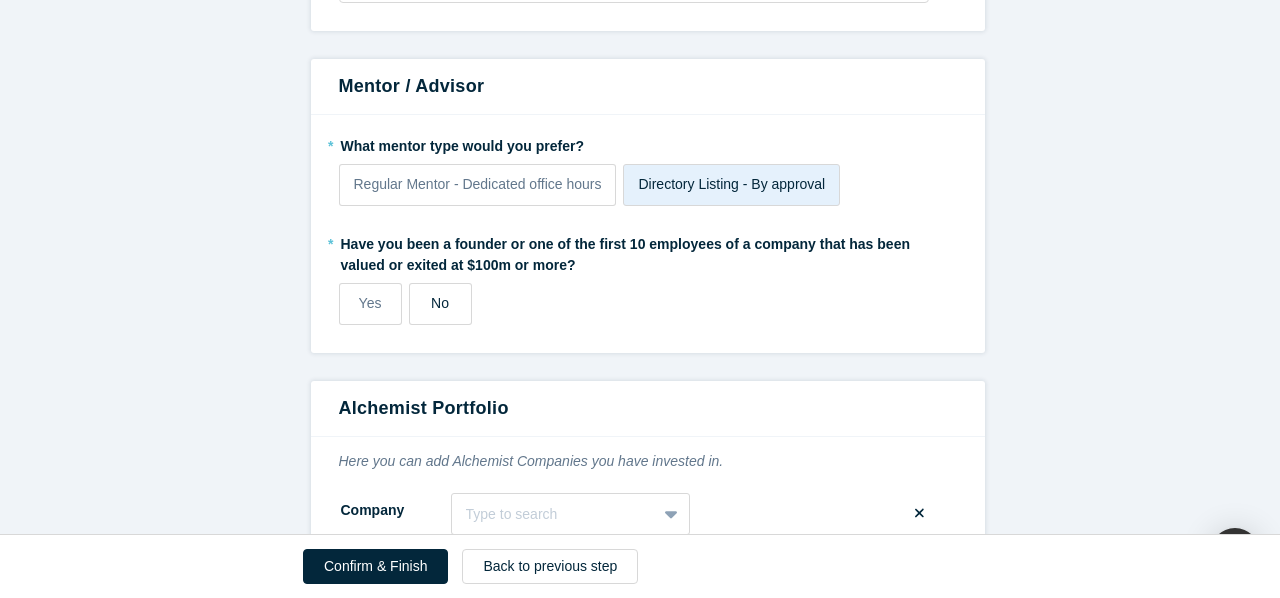 click on "No" at bounding box center [440, 303] 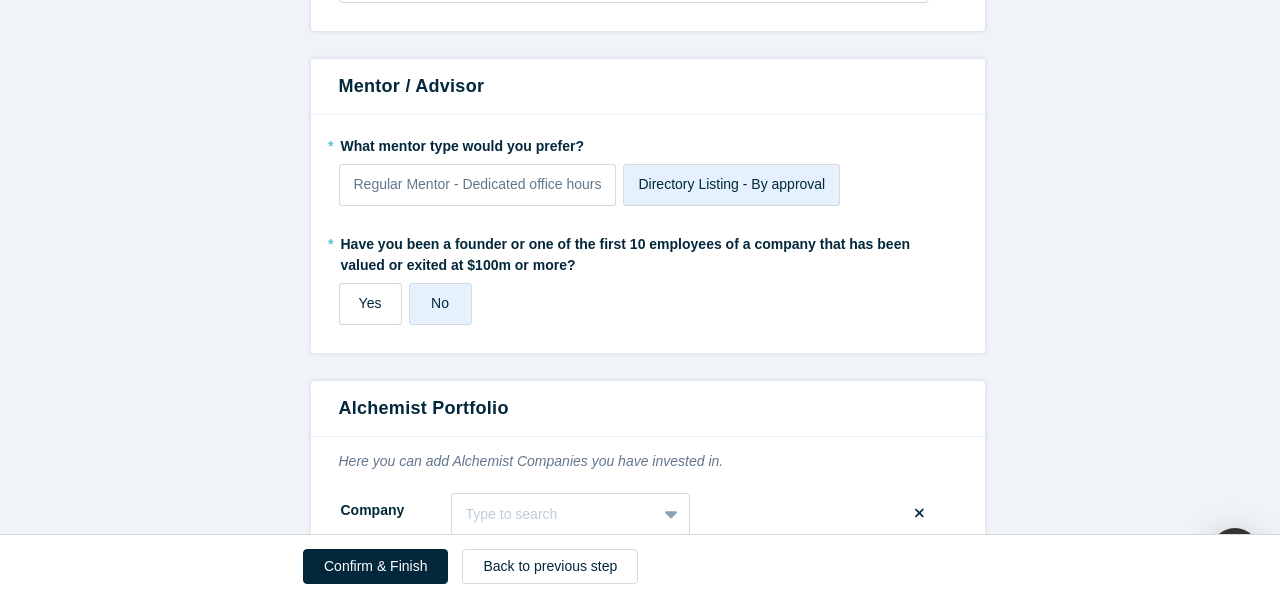 click on "Yes" at bounding box center [370, 303] 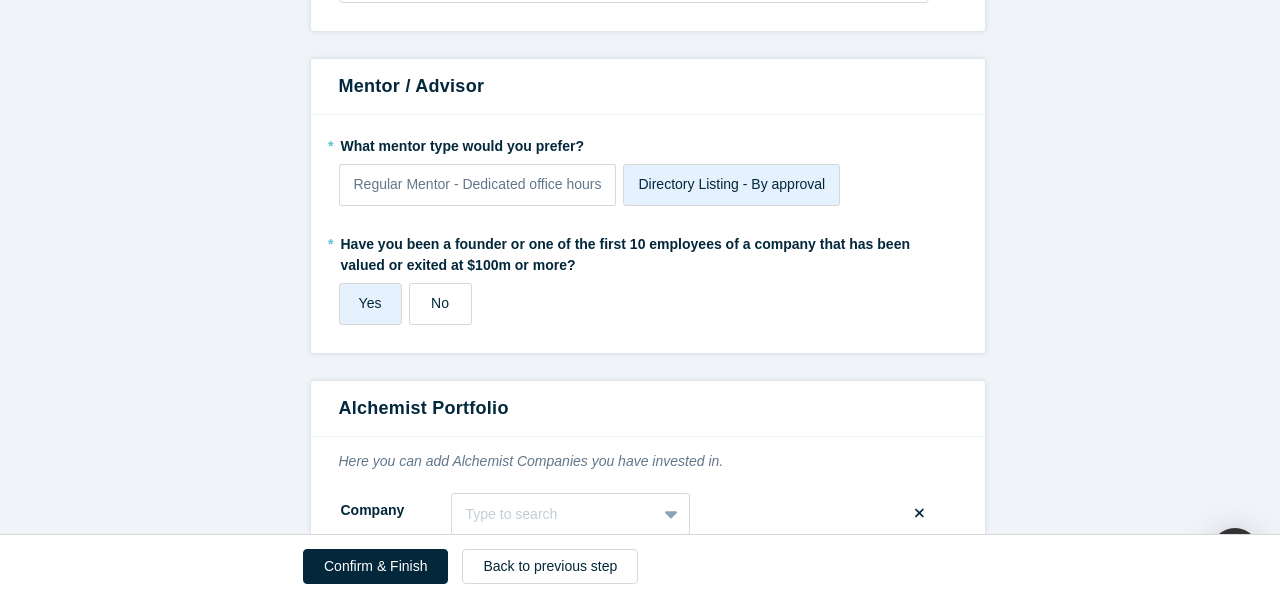 click on "No" at bounding box center (440, 303) 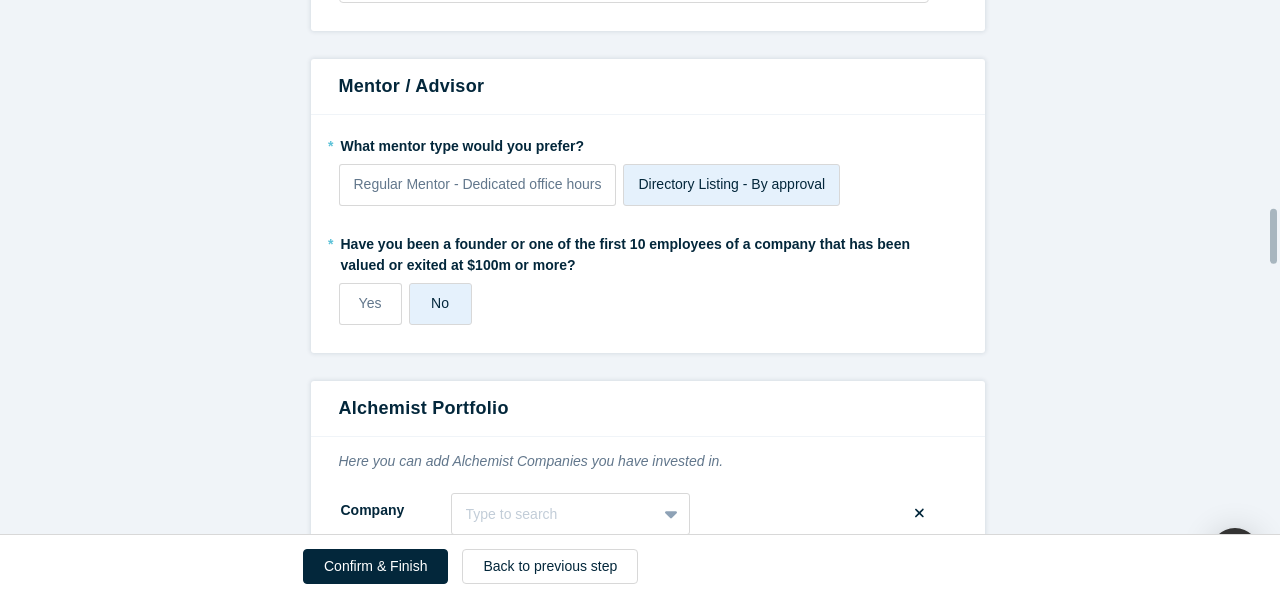 scroll, scrollTop: 1937, scrollLeft: 0, axis: vertical 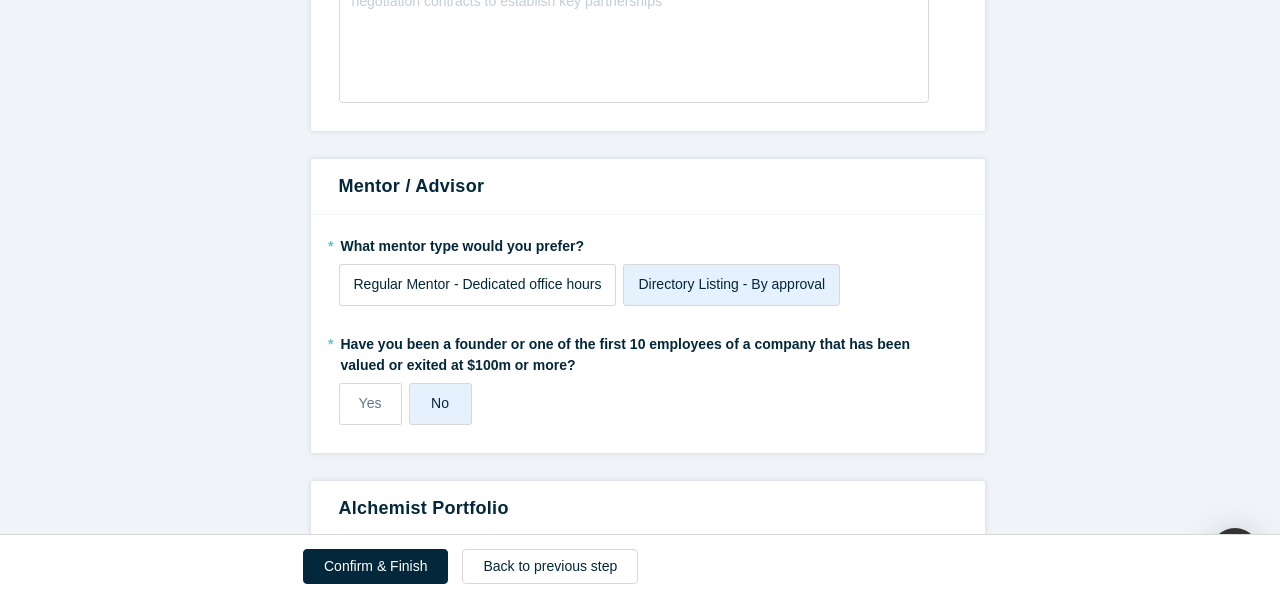 click on "Regular Mentor - Dedicated office hours" at bounding box center (478, 284) 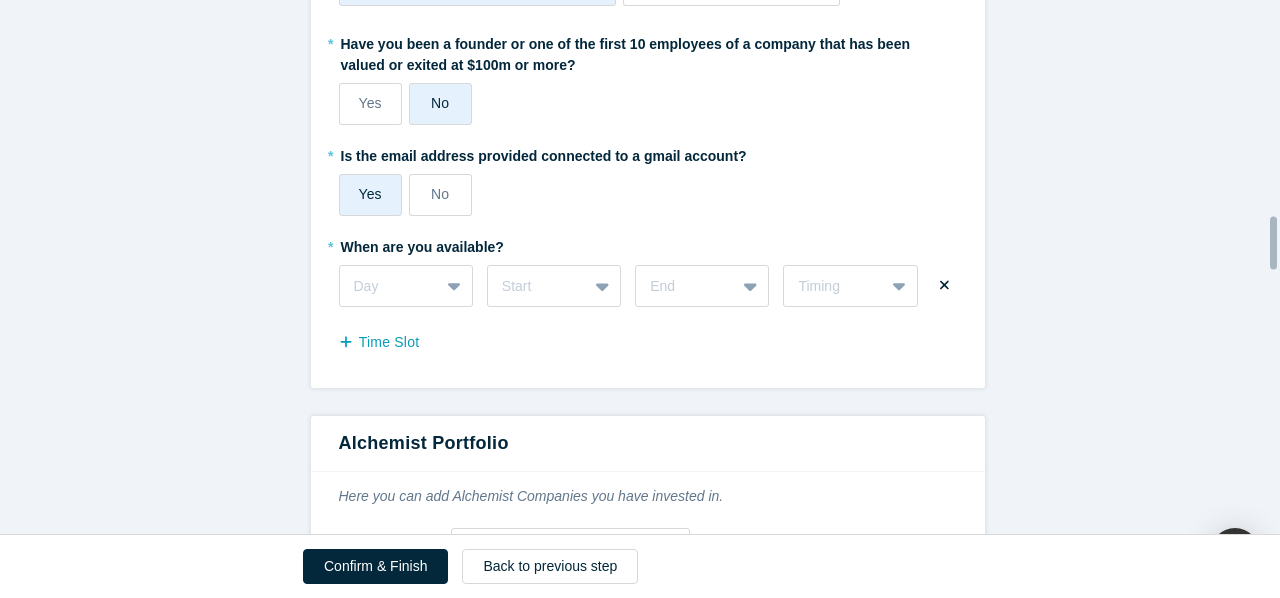scroll, scrollTop: 2037, scrollLeft: 0, axis: vertical 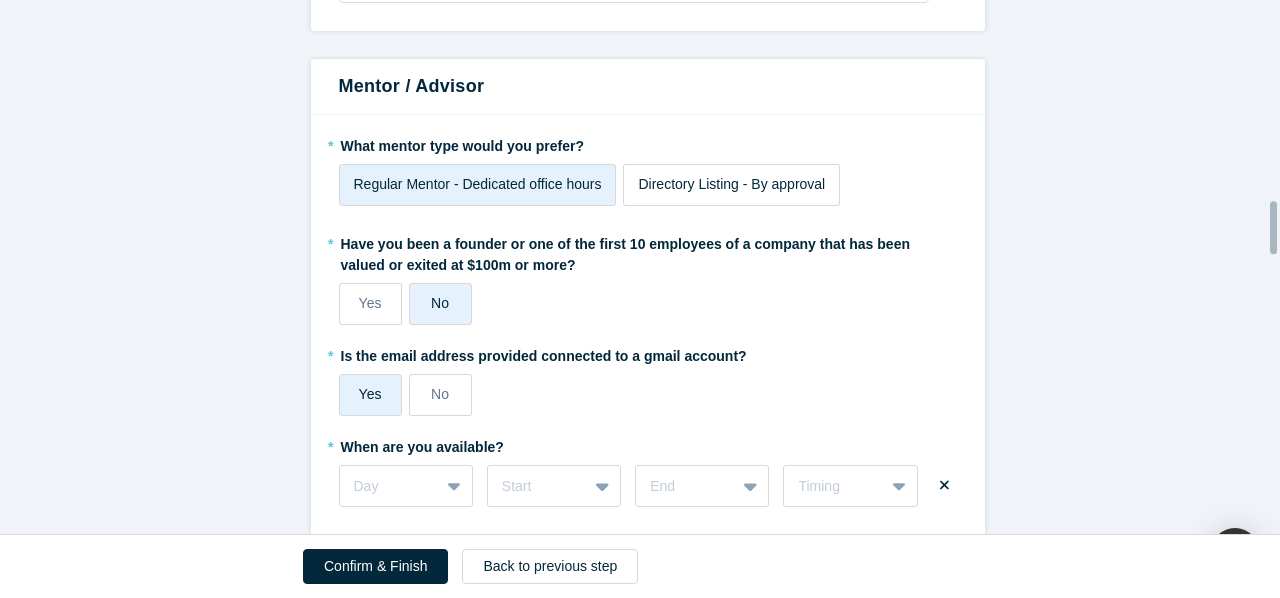 click on "Directory Listing - By approval" at bounding box center [731, 184] 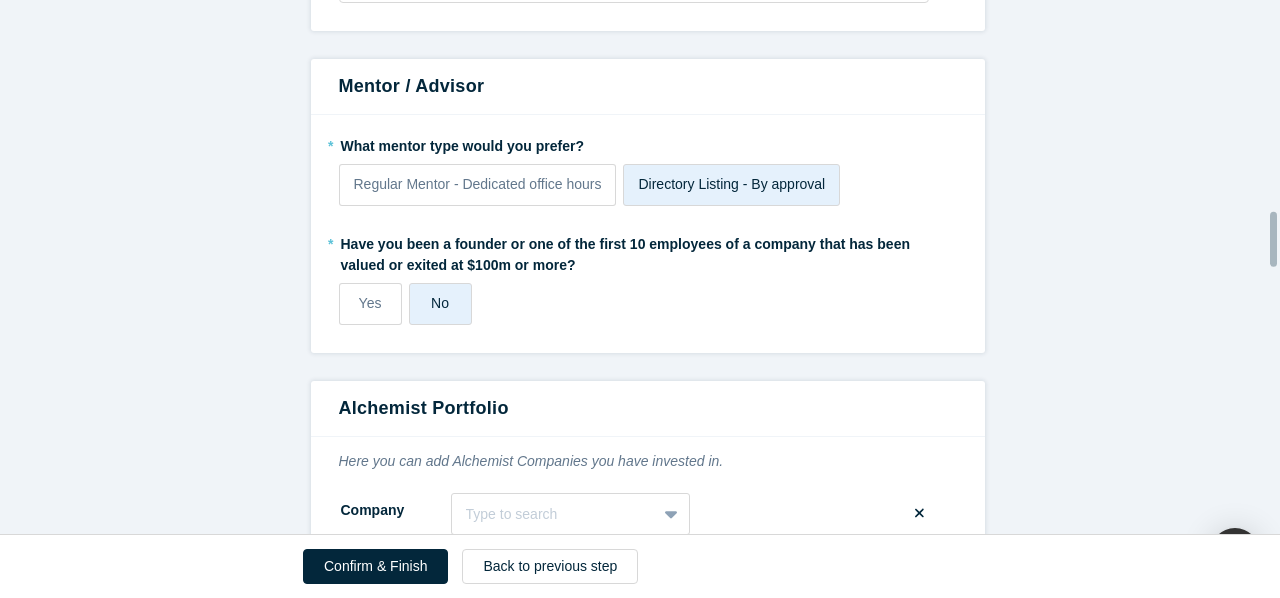 scroll, scrollTop: 2237, scrollLeft: 0, axis: vertical 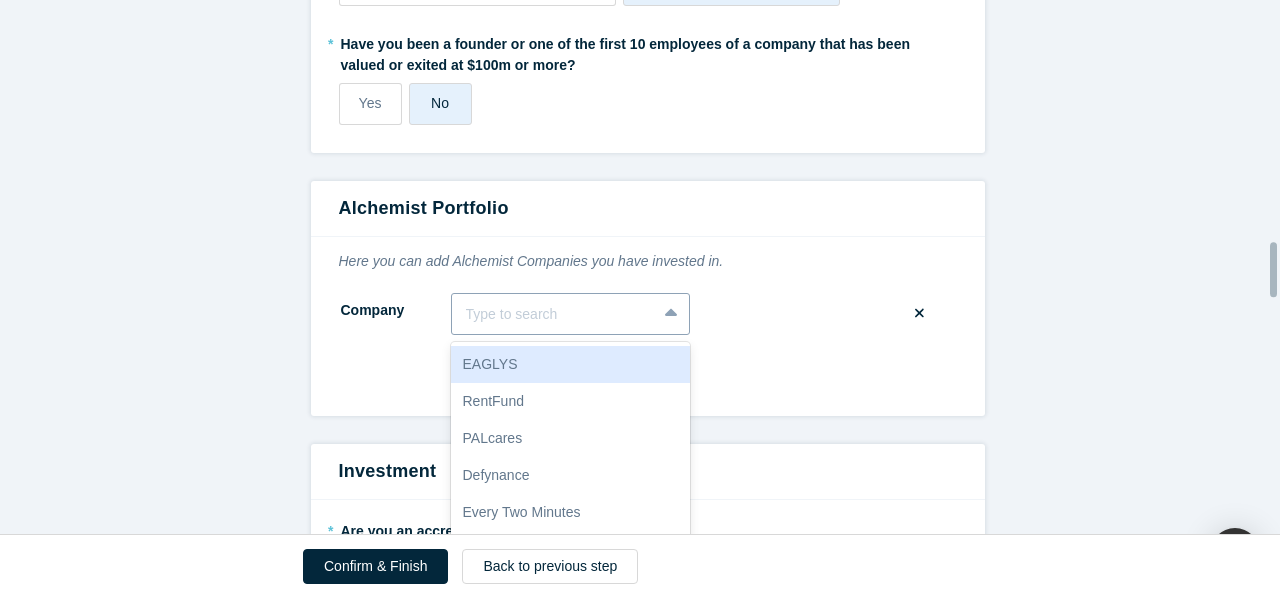click on "10 results available. Use Up and Down to choose options, press Enter to select the currently focused option, press Escape to exit the menu, press Tab to select the option and exit the menu. Type to search EAGLYS RentFund PALcares Defynance Every Two Minutes OTTAA Pedesting Corporation  SightBit Nucleos [PERSON_NAME] Inc." at bounding box center [570, 314] 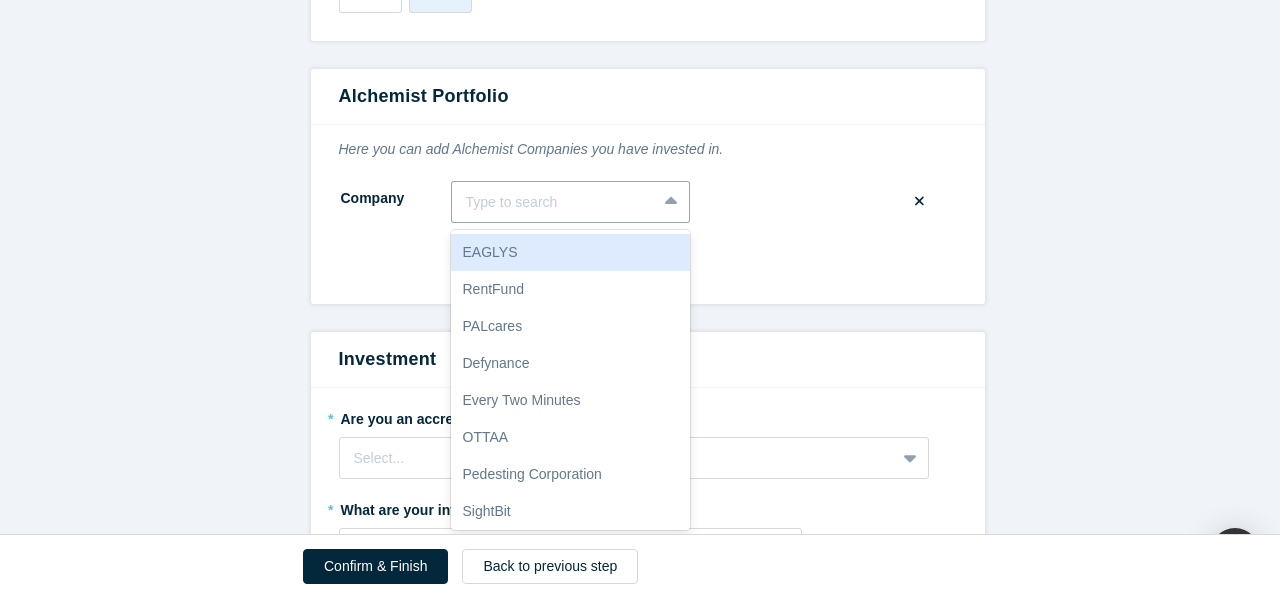 click on "Step 2/2: Experience and Roles with Alchemist All fields marked with  *  are required. Experience   * Company qatar university
To pick up a draggable item, press the space bar.
While dragging, use the arrow keys to move the item.
Press space again to drop the item in its new position, or press escape to cancel.
Make Primary * Position Senior Researcher * Start Start: [DATE] End Date End: Present Achievements another Experience Achievements   * What are your top 3-5 professional achievements? * What are your top areas or industries of expertise? Machine Learning, Sales
To pick up a draggable item, press the space bar.
While dragging, use the arrow keys to move the item.
Press space again to drop the item in its new position, or press escape to cancel.
Interests     * Are you interested in co-founder opportunities to start/join a new startup? Yes No * What role(s) would you like to play within the Alchemist Network? Mentor Angel Investor Institutional Investor Acquirer   * *" at bounding box center (647, 300) 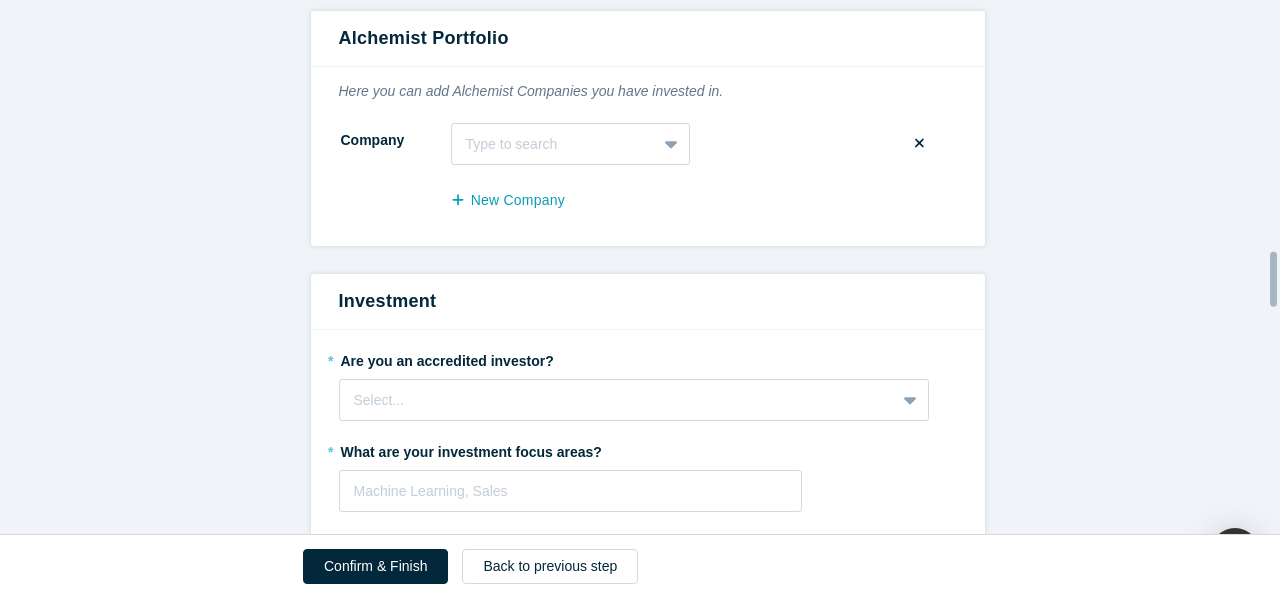 scroll, scrollTop: 2549, scrollLeft: 0, axis: vertical 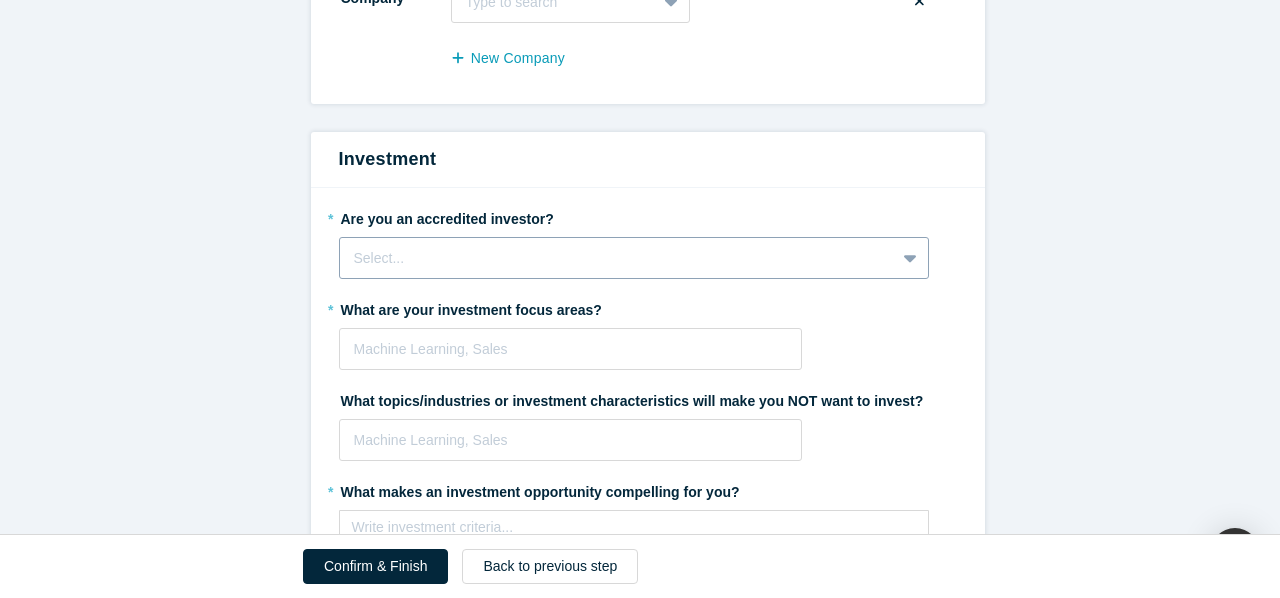 click on "Select..." at bounding box center (634, 258) 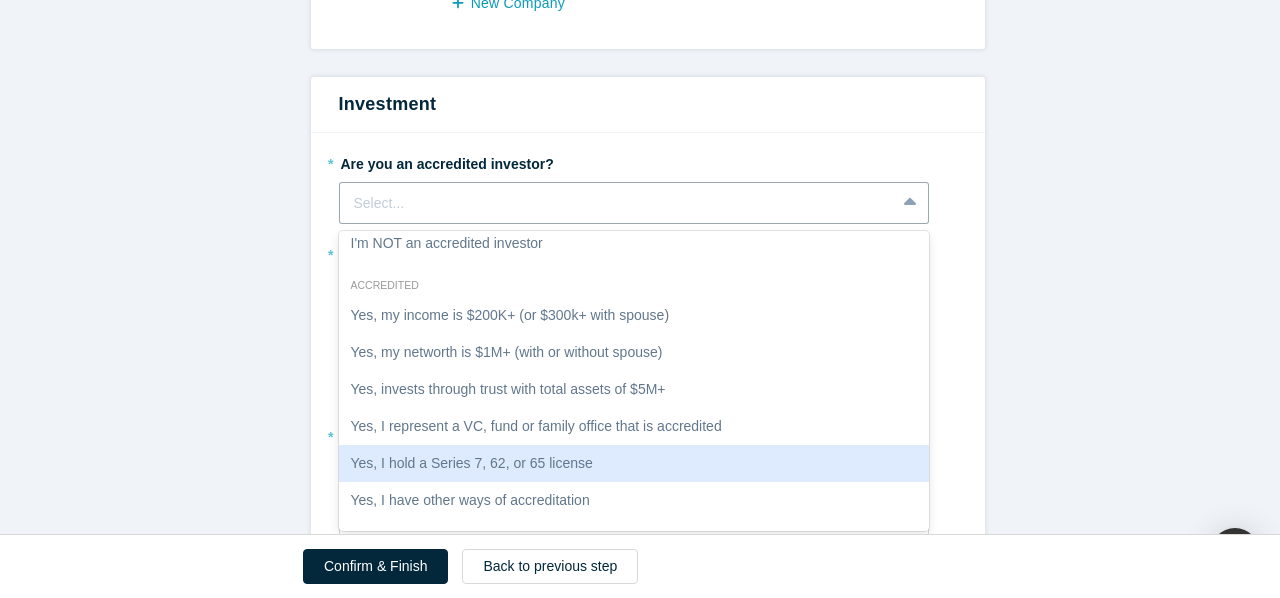 scroll, scrollTop: 0, scrollLeft: 0, axis: both 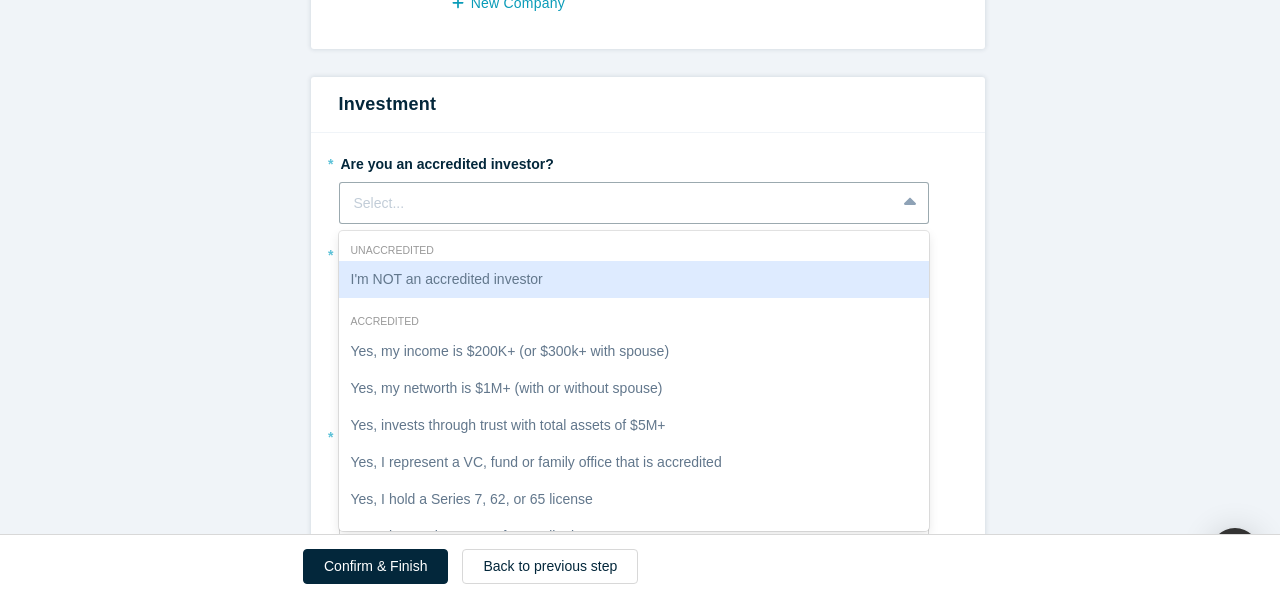 click on "I'm NOT an accredited investor" at bounding box center [634, 279] 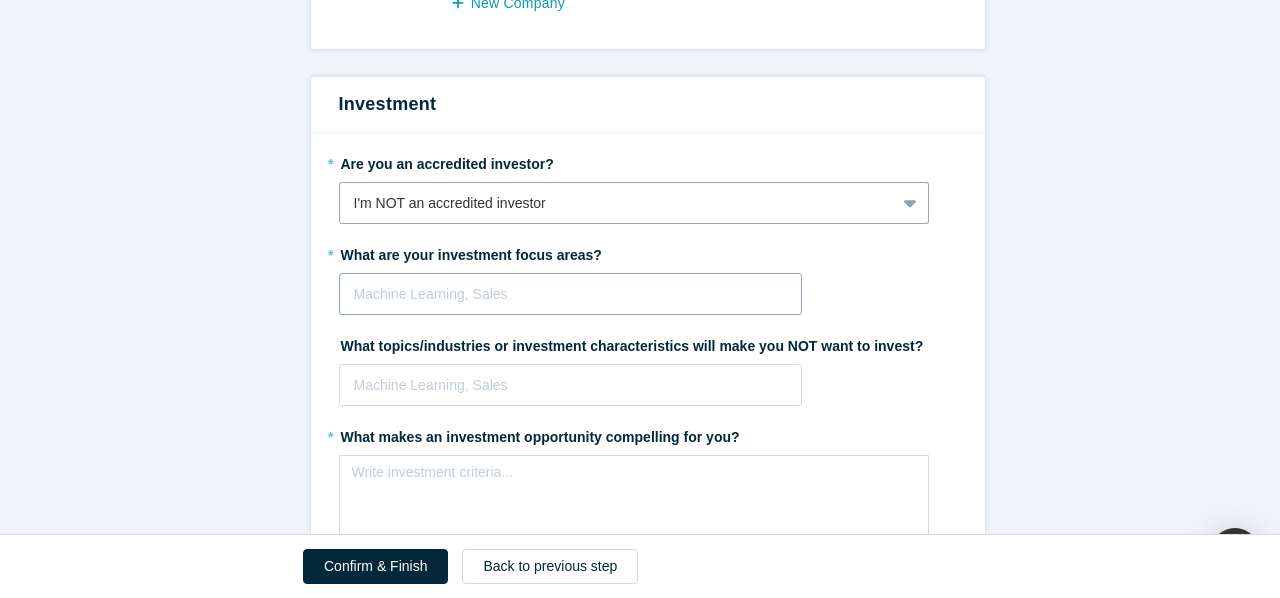 click at bounding box center [571, 294] 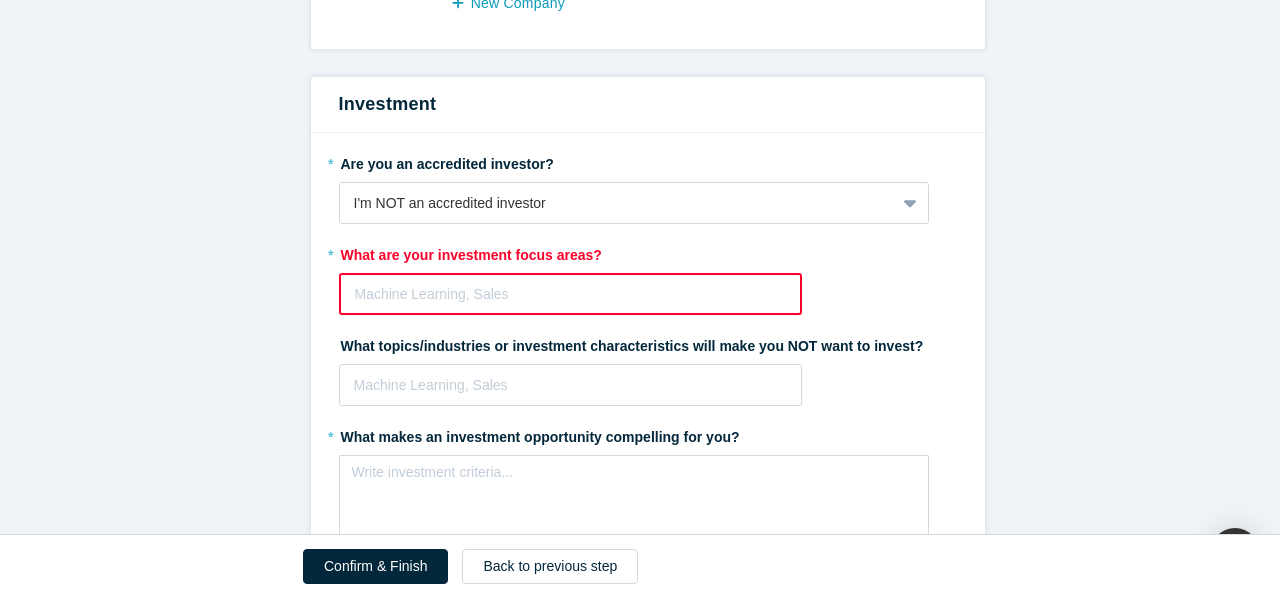 click on "Step 2/2: Experience and Roles with Alchemist All fields marked with  *  are required. Experience   * Company qatar university
To pick up a draggable item, press the space bar.
While dragging, use the arrow keys to move the item.
Press space again to drop the item in its new position, or press escape to cancel.
Make Primary * Position Senior Researcher * Start Start: [DATE] End Date End: Present Achievements another Experience Achievements   * What are your top 3-5 professional achievements? * What are your top areas or industries of expertise? Machine Learning, Sales
To pick up a draggable item, press the space bar.
While dragging, use the arrow keys to move the item.
Press space again to drop the item in its new position, or press escape to cancel.
Interests     * Are you interested in co-founder opportunities to start/join a new startup? Yes No * What role(s) would you like to play within the Alchemist Network? Mentor Angel Investor Institutional Investor Acquirer   * *" at bounding box center [647, 45] 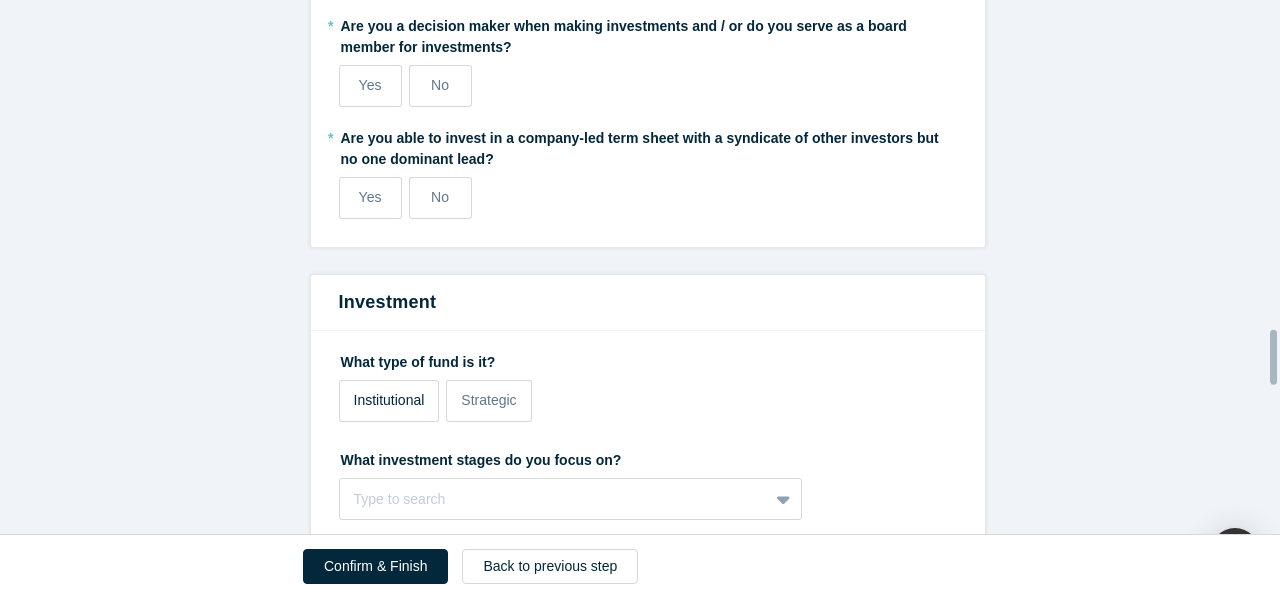 scroll, scrollTop: 3104, scrollLeft: 0, axis: vertical 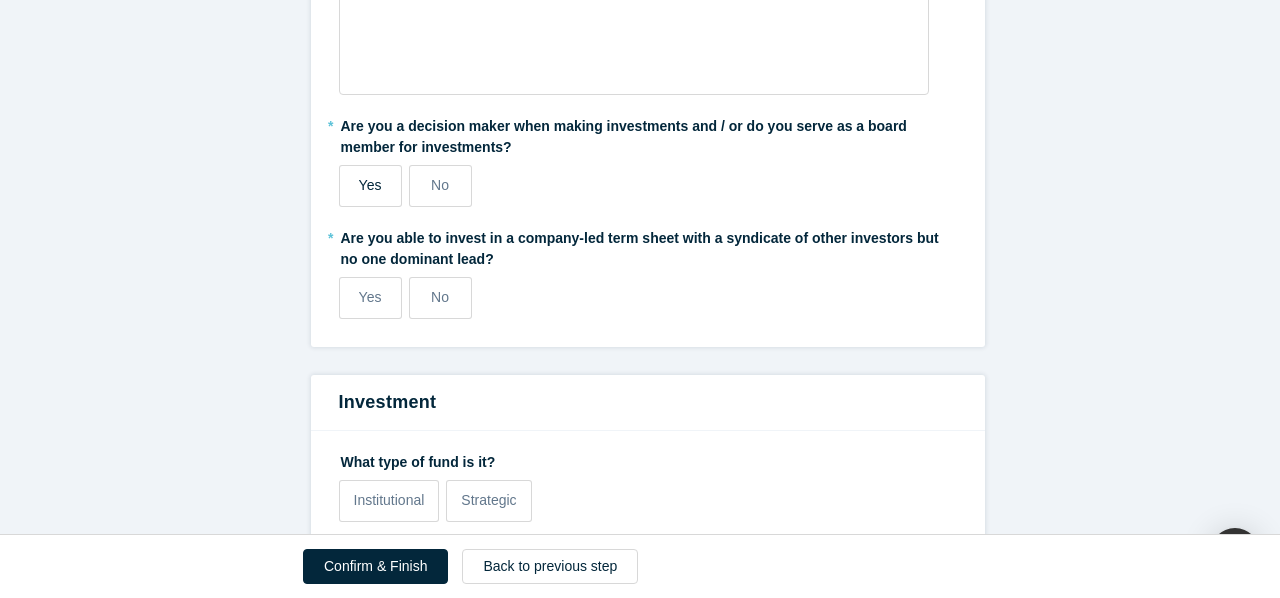 click on "Yes" at bounding box center (370, 186) 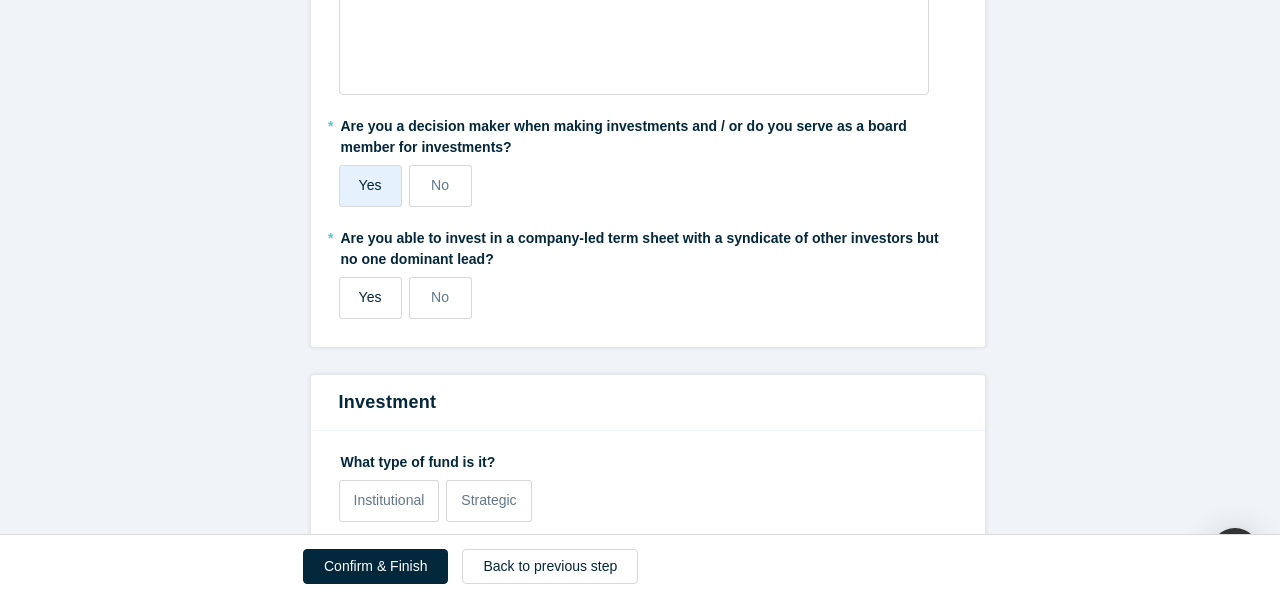 click on "Yes" at bounding box center (370, 297) 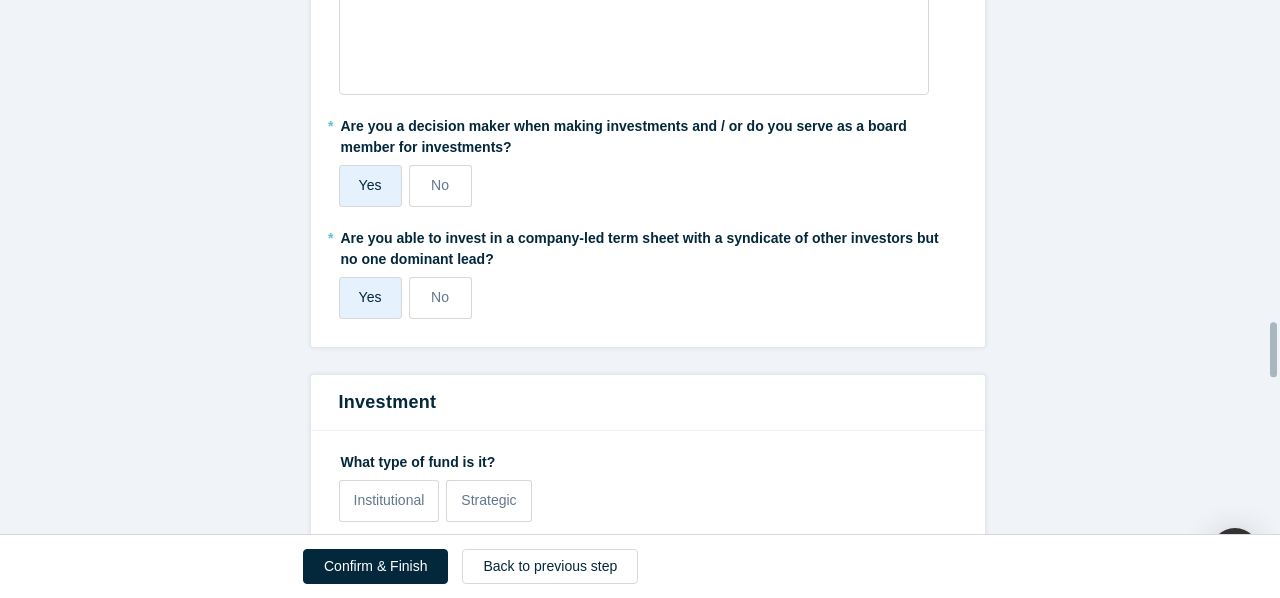 scroll, scrollTop: 3304, scrollLeft: 0, axis: vertical 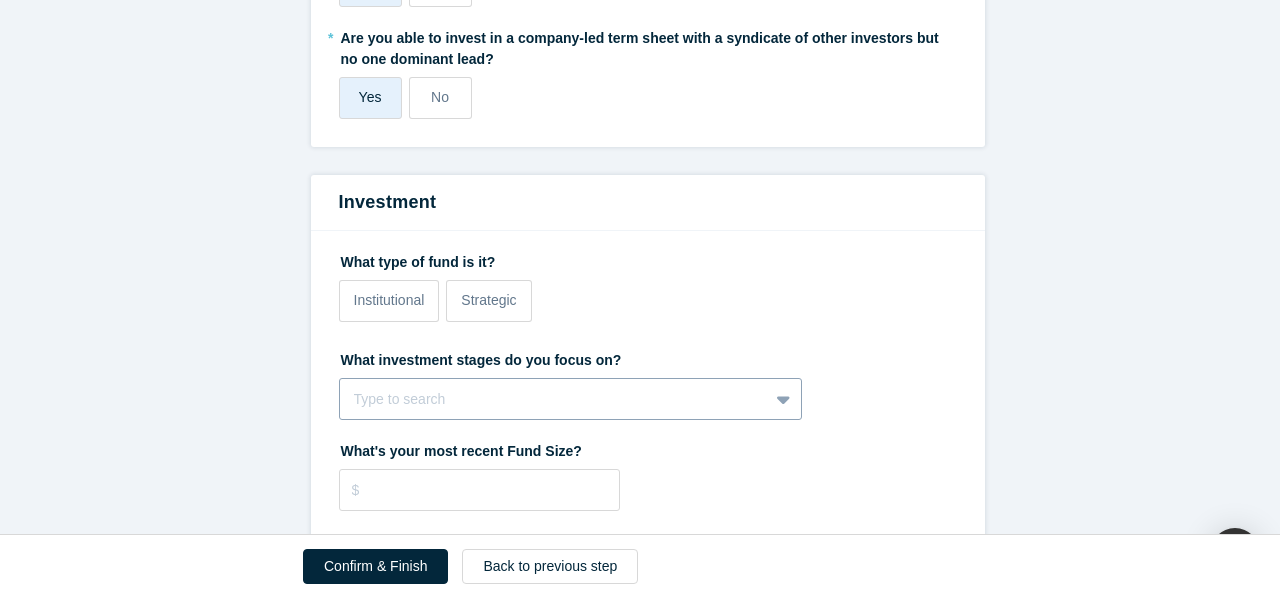 click on "Type to search" at bounding box center (571, 399) 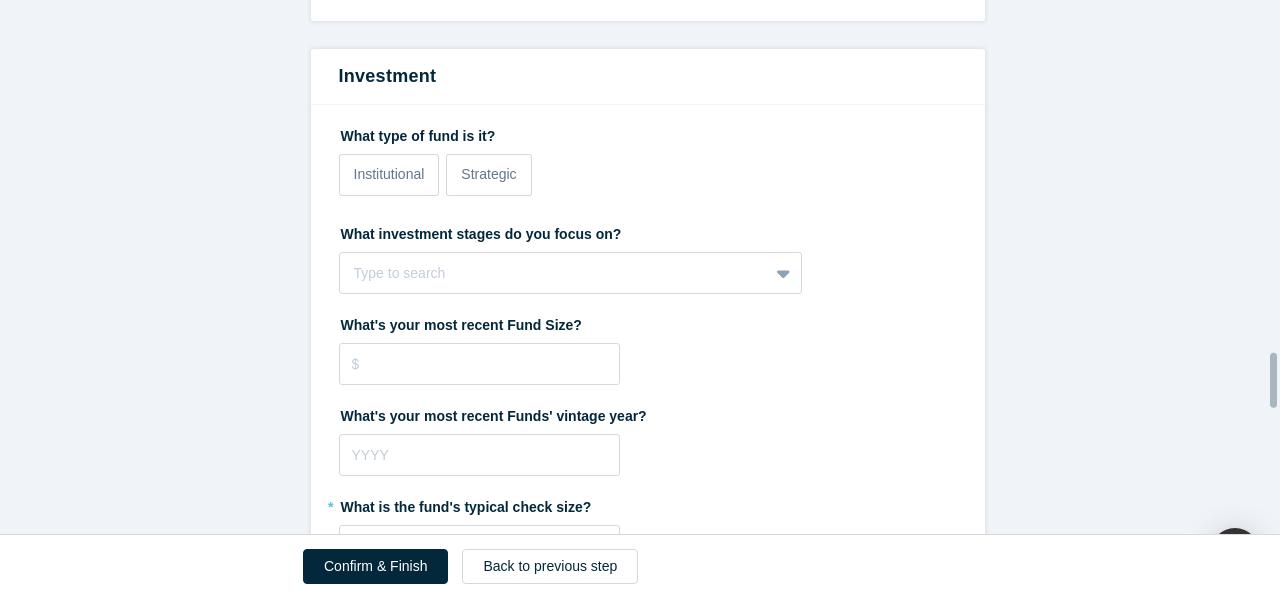 click on "Step 2/2: Experience and Roles with Alchemist All fields marked with  *  are required. Experience   * Company qatar university
To pick up a draggable item, press the space bar.
While dragging, use the arrow keys to move the item.
Press space again to drop the item in its new position, or press escape to cancel.
Make Primary * Position Senior Researcher * Start Start: [DATE] End Date End: Present Achievements another Experience Achievements   * What are your top 3-5 professional achievements? * What are your top areas or industries of expertise? Machine Learning, Sales
To pick up a draggable item, press the space bar.
While dragging, use the arrow keys to move the item.
Press space again to drop the item in its new position, or press escape to cancel.
Interests     * Are you interested in co-founder opportunities to start/join a new startup? Yes No * What role(s) would you like to play within the Alchemist Network? Mentor Angel Investor Institutional Investor Acquirer   * *" at bounding box center [647, -781] 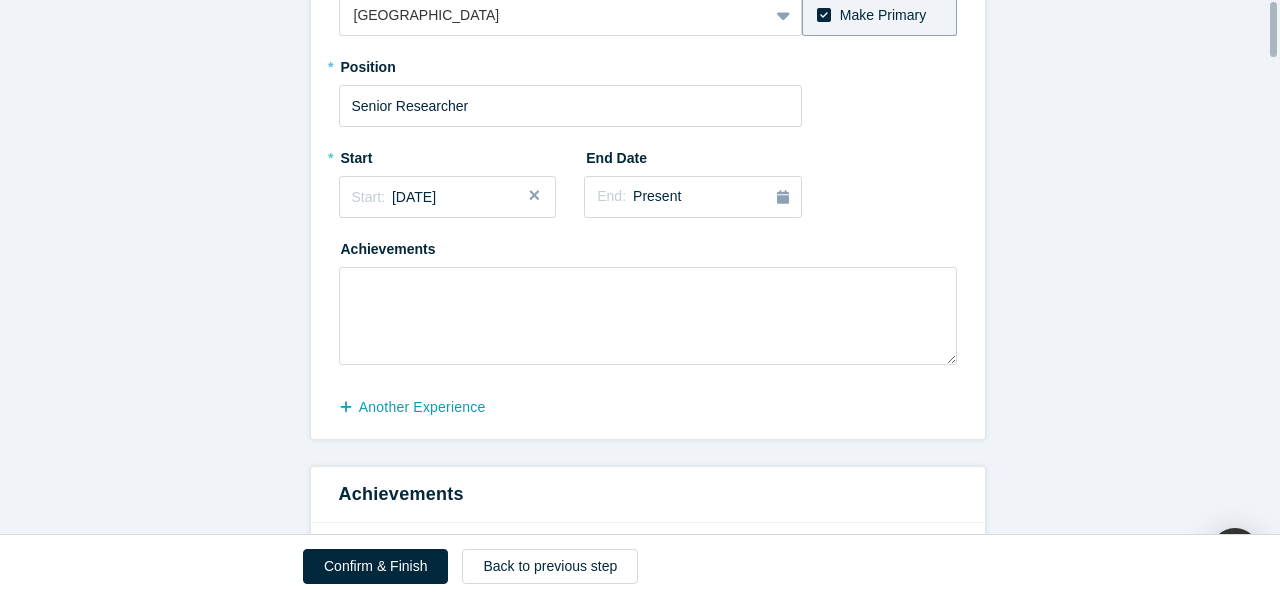 scroll, scrollTop: 0, scrollLeft: 0, axis: both 